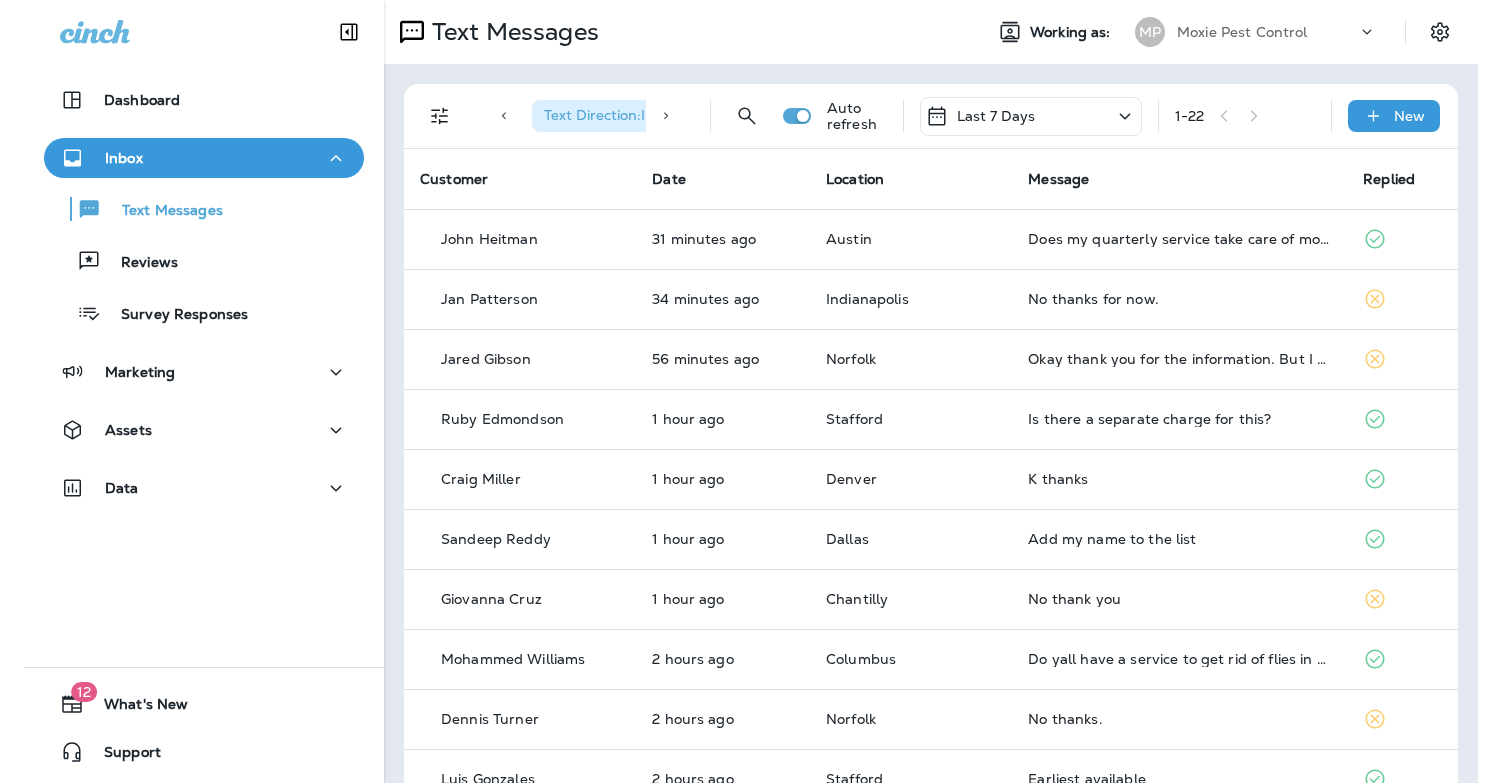 scroll, scrollTop: 0, scrollLeft: 0, axis: both 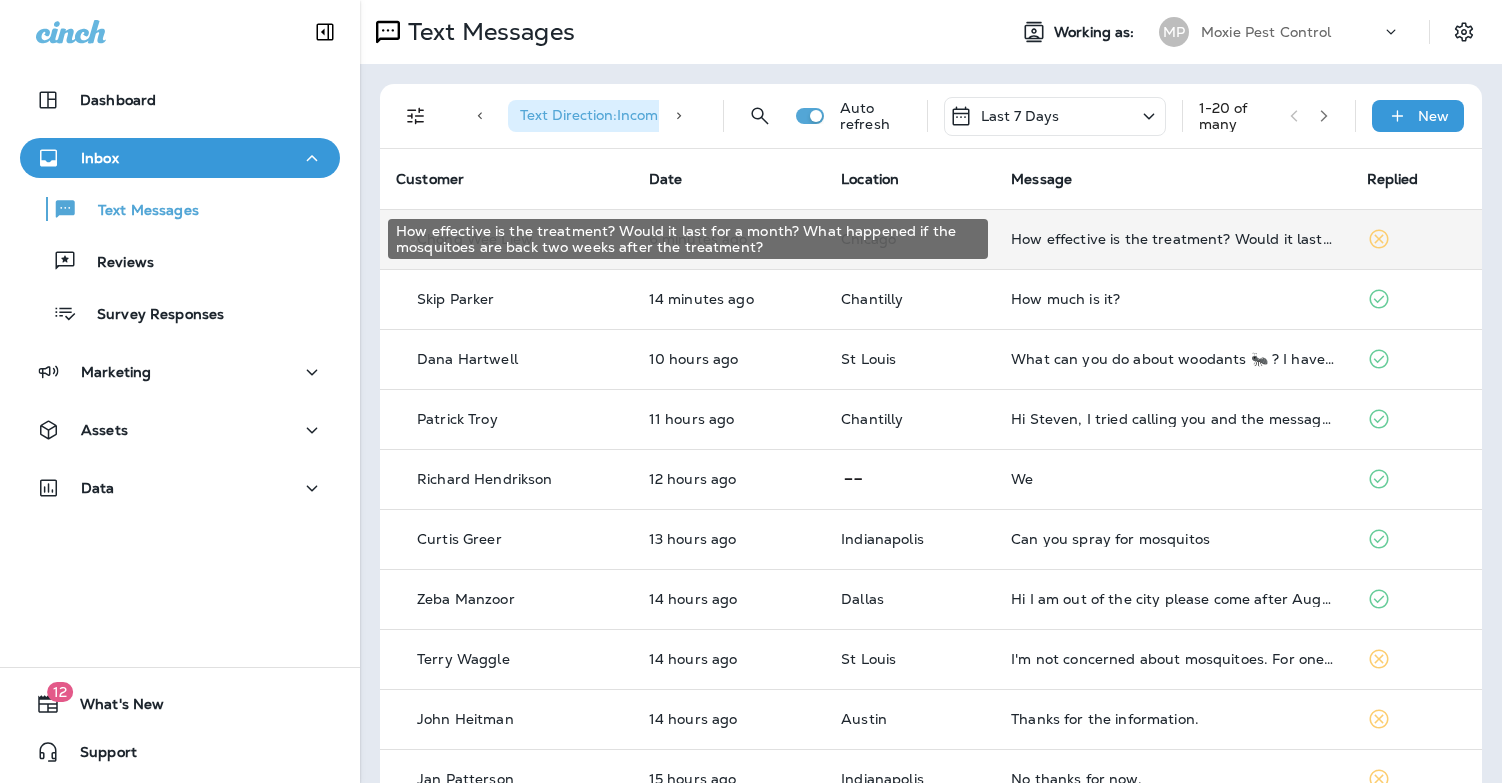 click on "How effective is the treatment? Would it last for a month? What happened if the mosquitoes are back two weeks after the treatment?" at bounding box center [1172, 239] 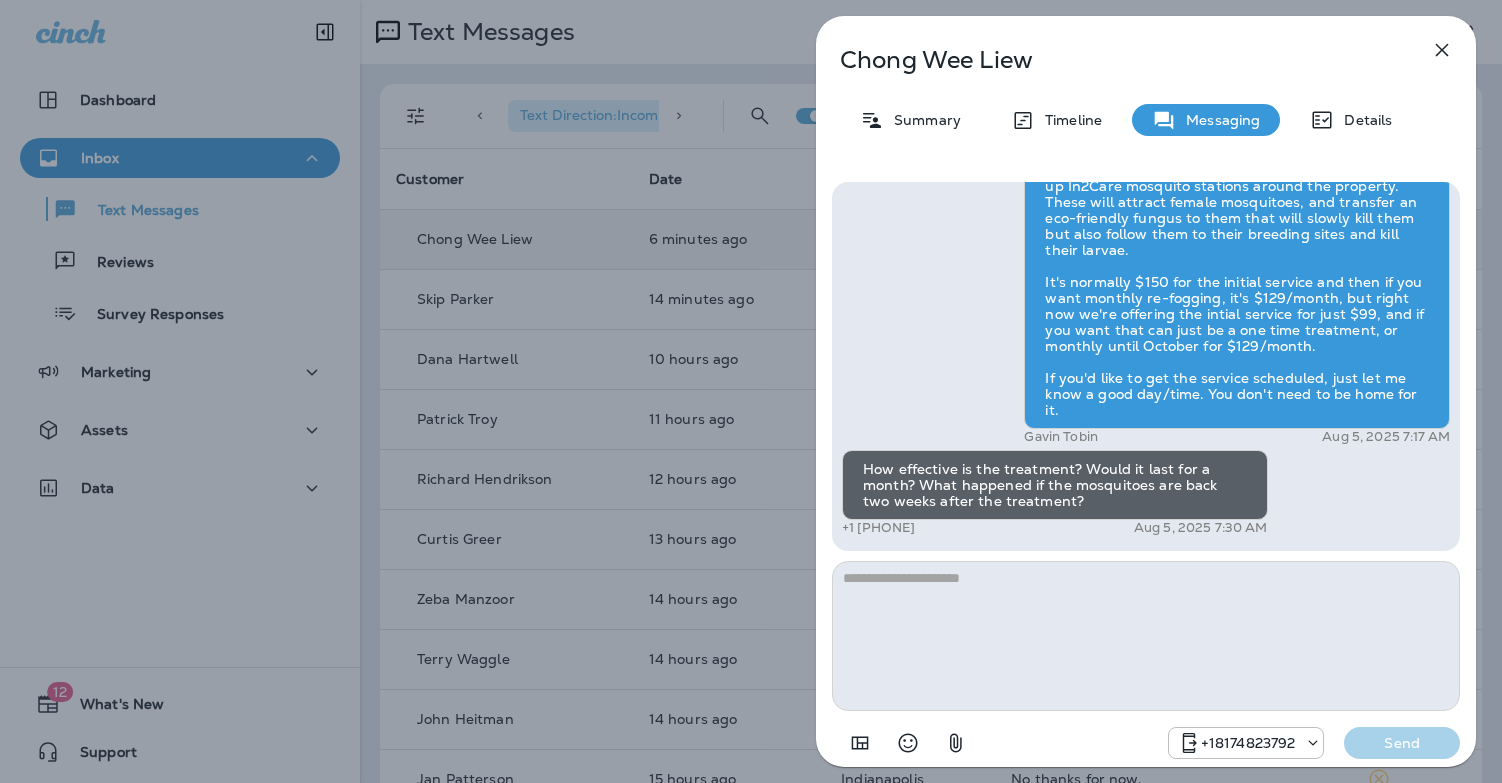 click on "Chong Wee   Liew Summary   Timeline   Messaging   Details   Exciting News! Joshua’s Pest Control is now Moxie Pest Control! Same great service, new name. No changes to your protection—just a fresh look! Got questions? Call us anytime!
Reply STOP to optout +18174823792 Mar 7, 2025 4:57 PM Hi,  Chong Wee , this is Cameron with Moxie Pest Control. We know Summer brings out the mosquitoes—and with the Summer season here, I’d love to get you on our schedule to come help take care of that. Just reply here if you're interested, and I'll let you know the details!
Reply STOP to optout +18174823792 Jun 23, 2025 12:10 PM Can you help me know the details about your mosquito program? +1 [PHONE] Aug 4, 2025 6:08 PM Gavin Tobin Aug 5, 2025 7:17 AM How effective is the treatment? Would it last for a month? What happened if the mosquitoes are back two weeks after the treatment? +1 [PHONE] Aug 5, 2025 7:30 AM +18174823792 Send" at bounding box center (751, 391) 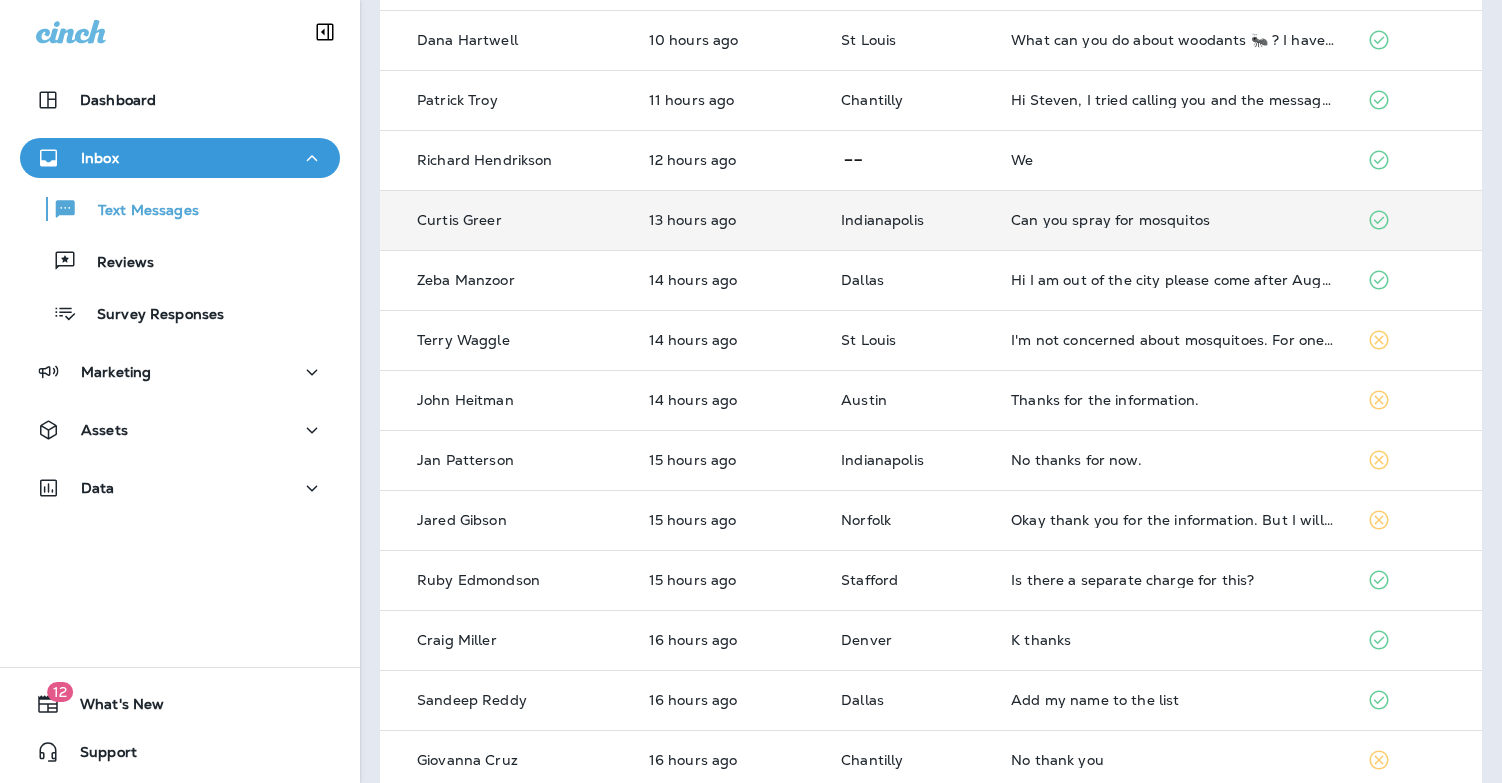 scroll, scrollTop: 320, scrollLeft: 0, axis: vertical 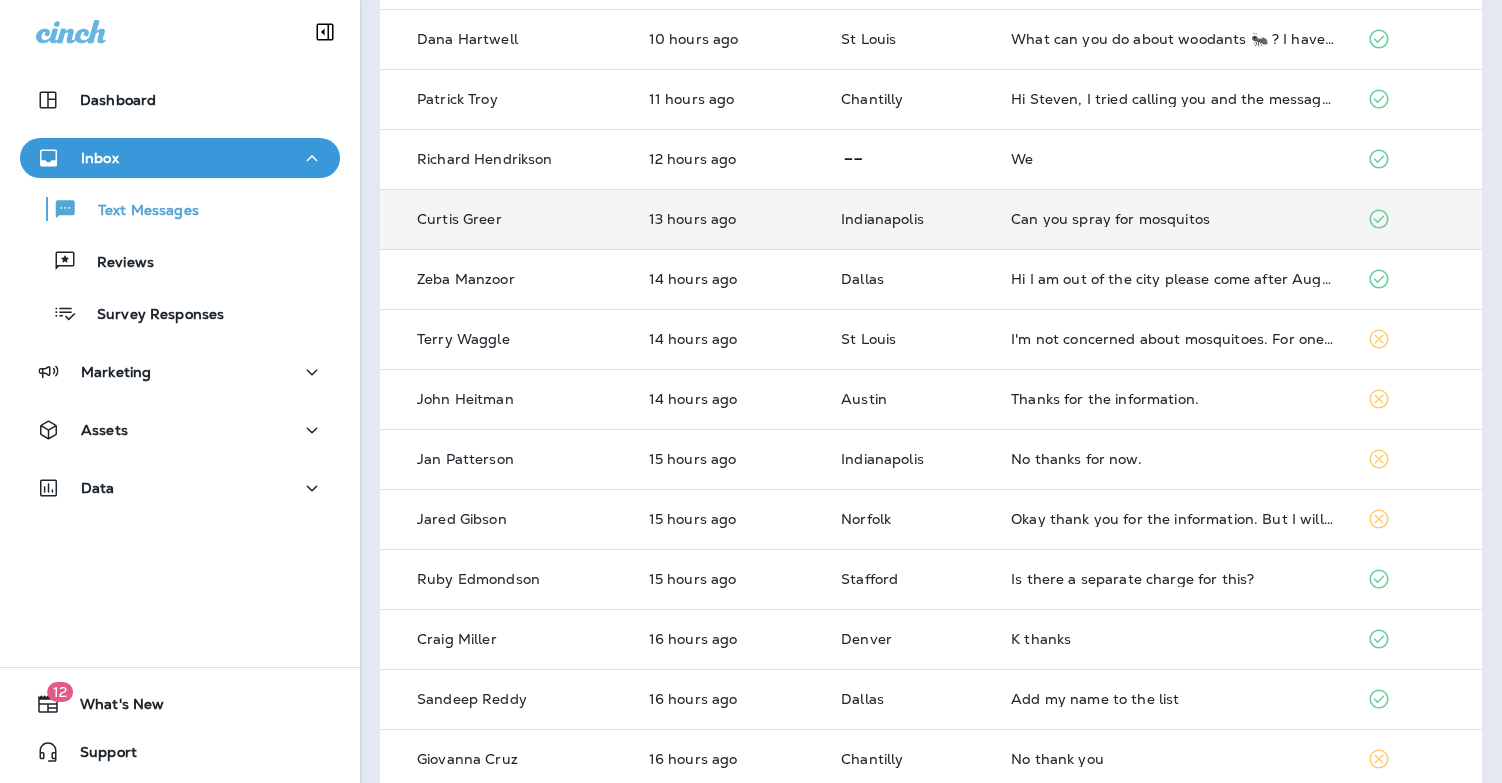 click on "Can you spray for mosquitos" at bounding box center (1172, 219) 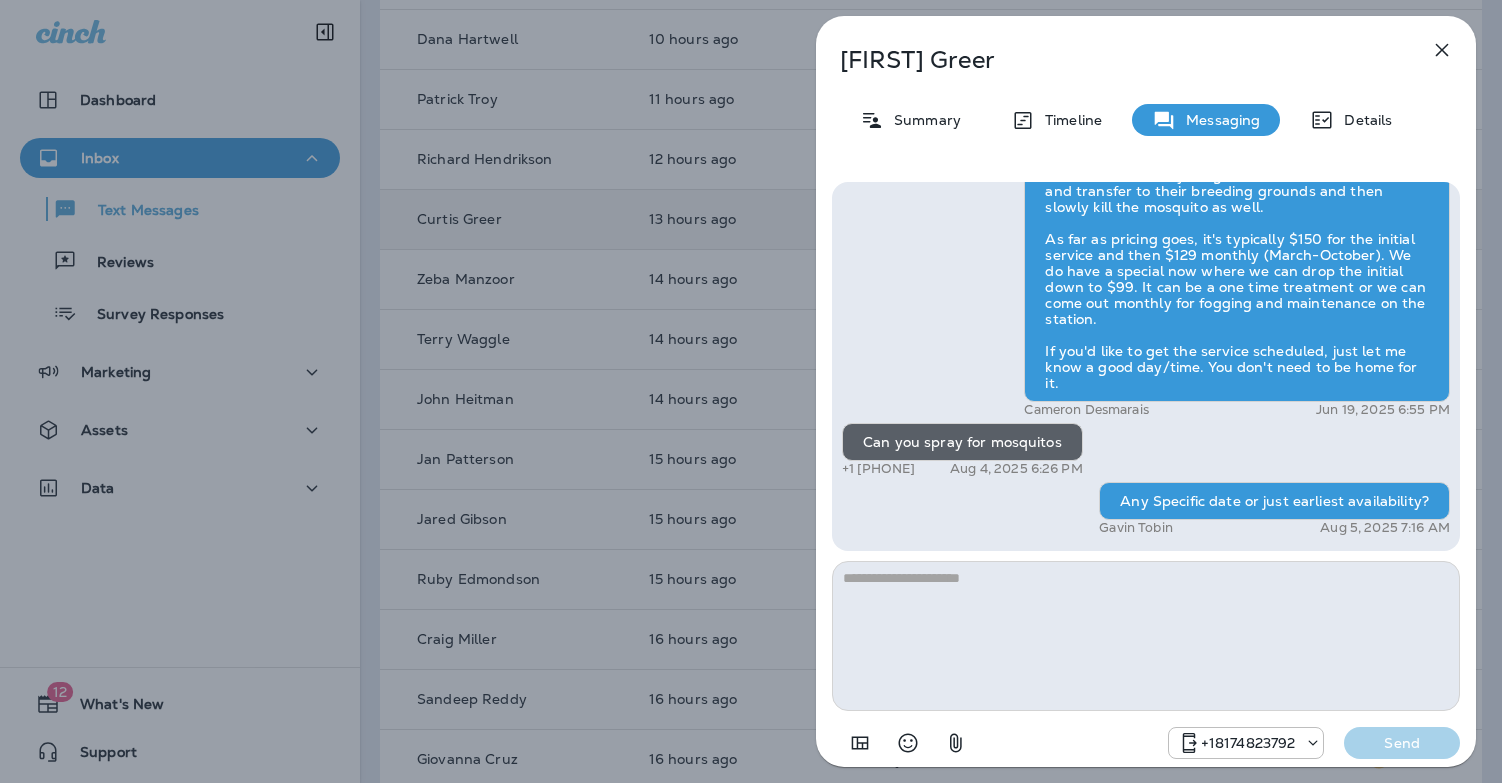 click on "Curtis   Greer Summary   Timeline   Messaging   Details   Hi,  Curtis , this is Noel with Moxie Pest Control. We know Summer brings out the mosquitoes—and with the Summer season here, I’d love to get you on our schedule to come help take care of that. Just reply here and I’ll take care of the rest!
Reply STOP to optout +18174823792 Jun 16, 2025 3:03 PM I need my yard spray +1 [PHONE] Jun 19, 2025 6:01 PM Cameron Desmarais Jun 19, 2025 6:55 PM Can you spray for mosquitos  +1 [PHONE] Aug 4, 2025 6:26 PM Any Specific date or just earliest availability? Gavin Tobin Aug 5, 2025 7:16 AM +18174823792 Send" at bounding box center (751, 391) 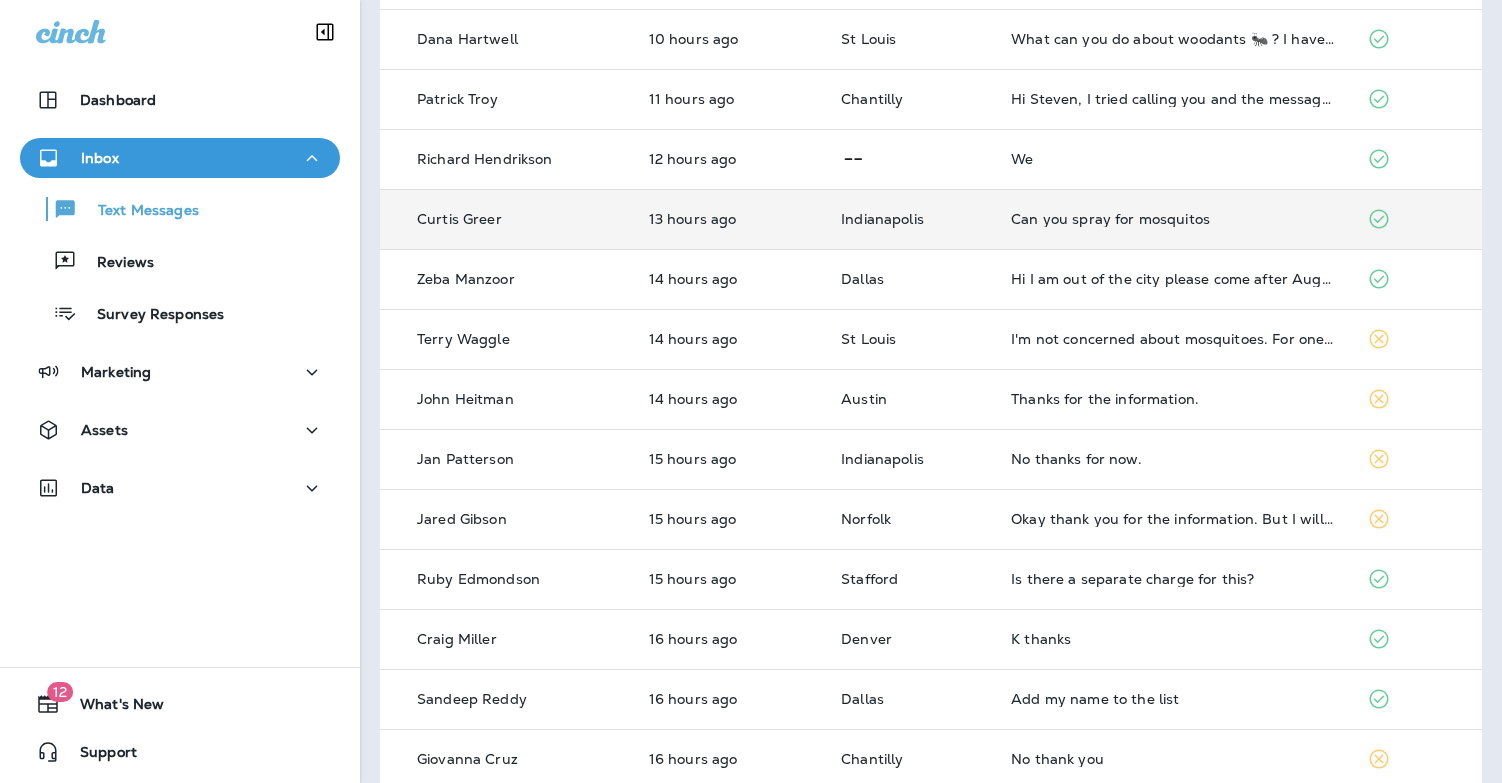 click on "Can you spray for mosquitos" at bounding box center [1172, 219] 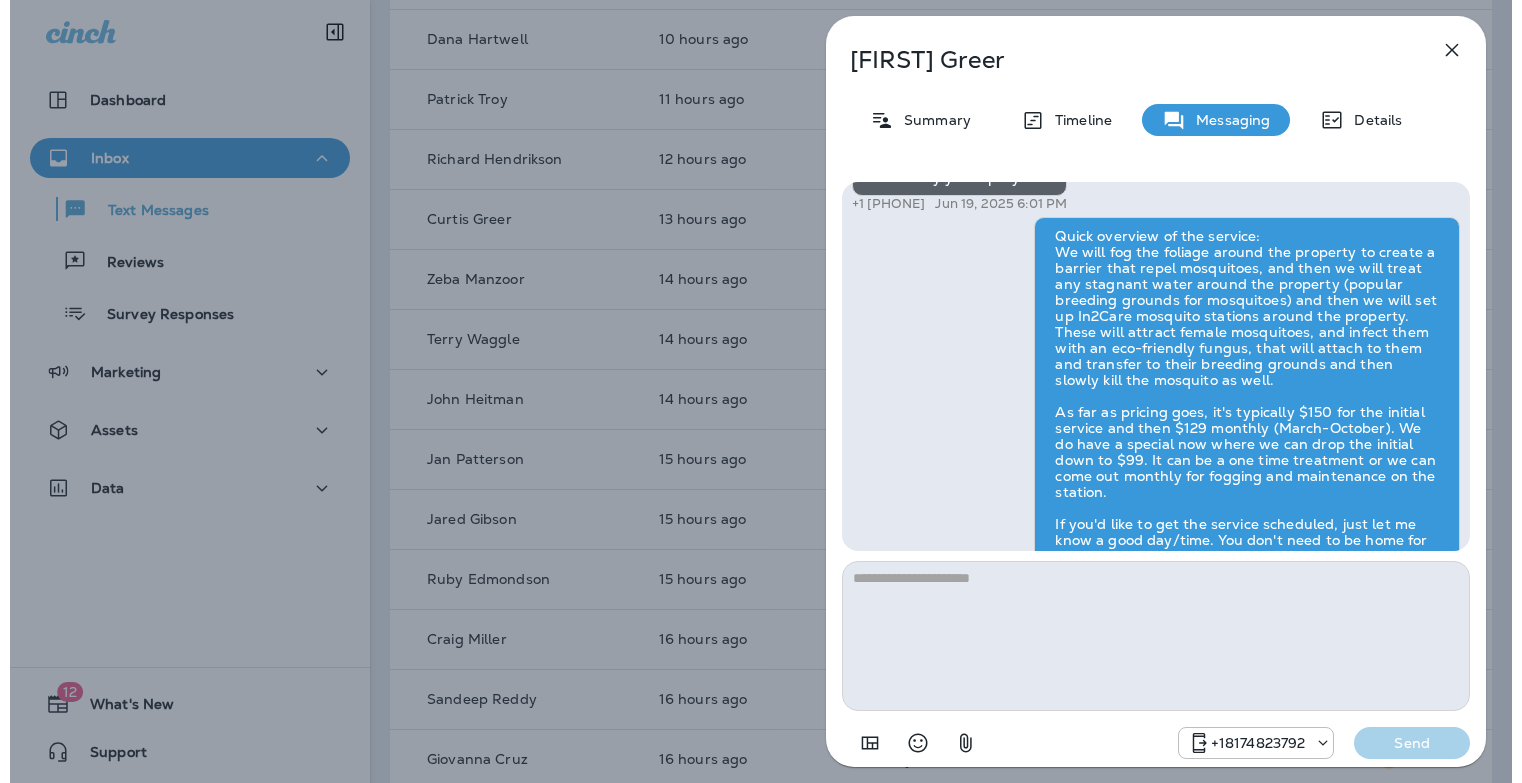 scroll, scrollTop: 1, scrollLeft: 0, axis: vertical 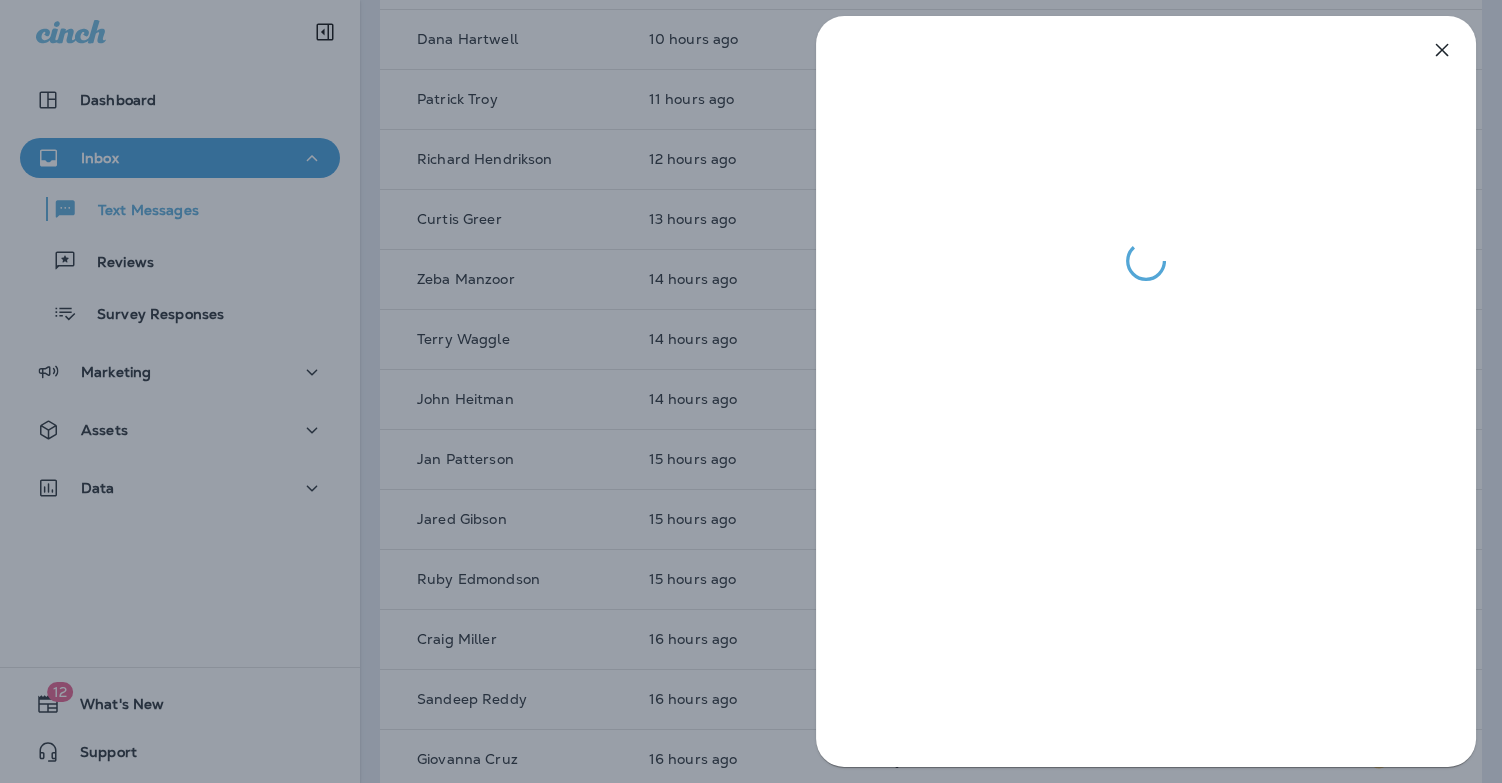 click at bounding box center [751, 391] 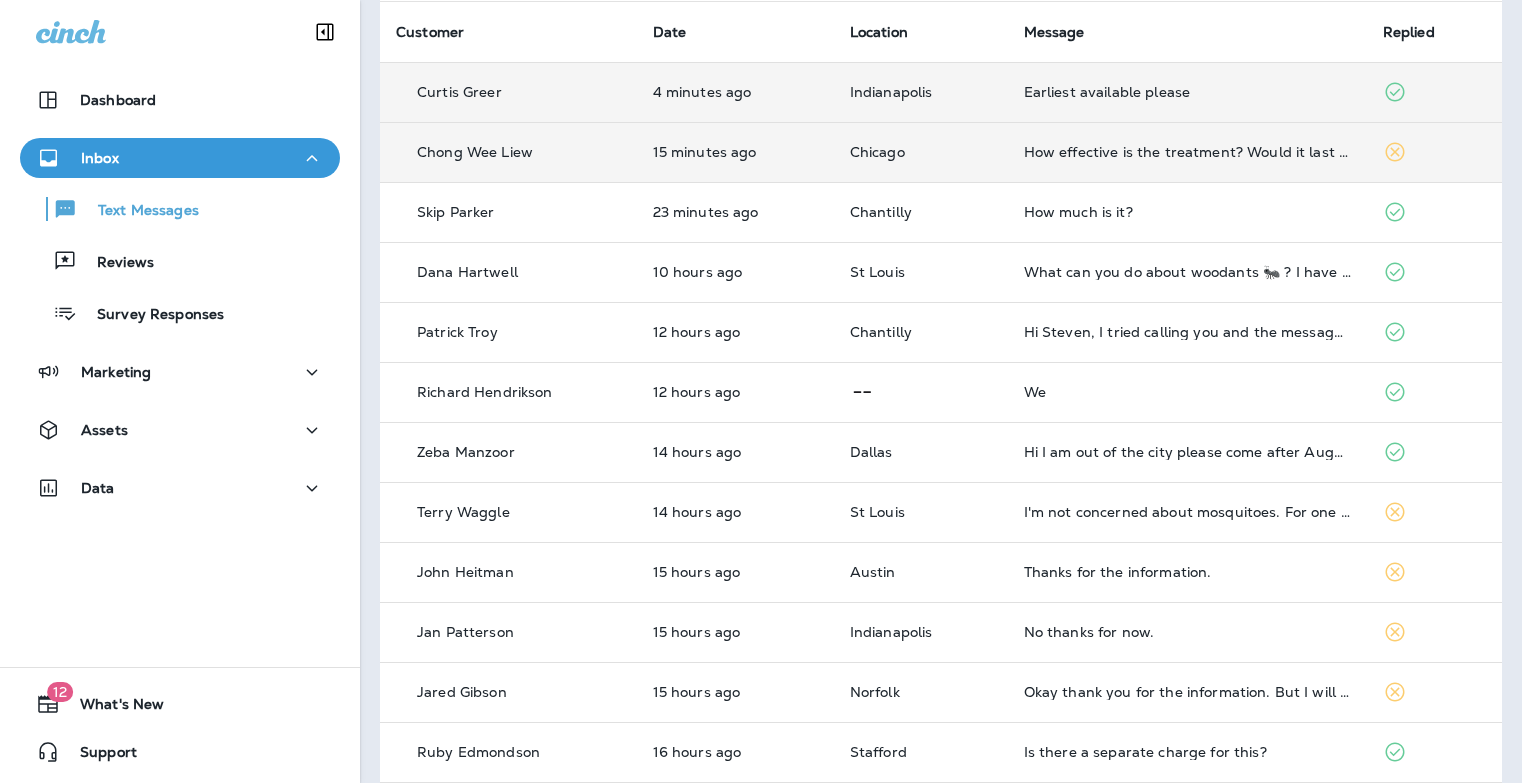 scroll, scrollTop: 0, scrollLeft: 0, axis: both 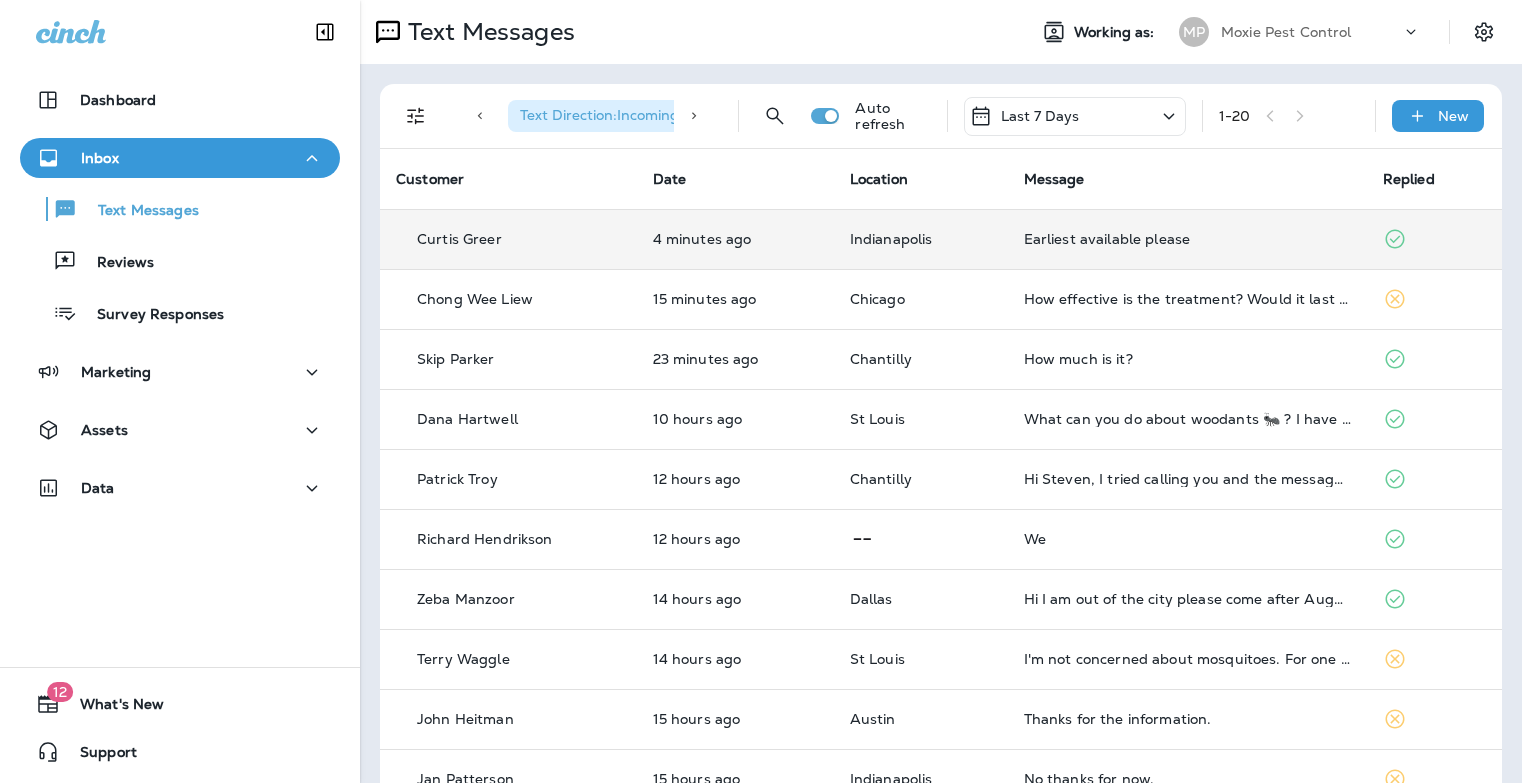 click on "Earliest available please" at bounding box center (1187, 239) 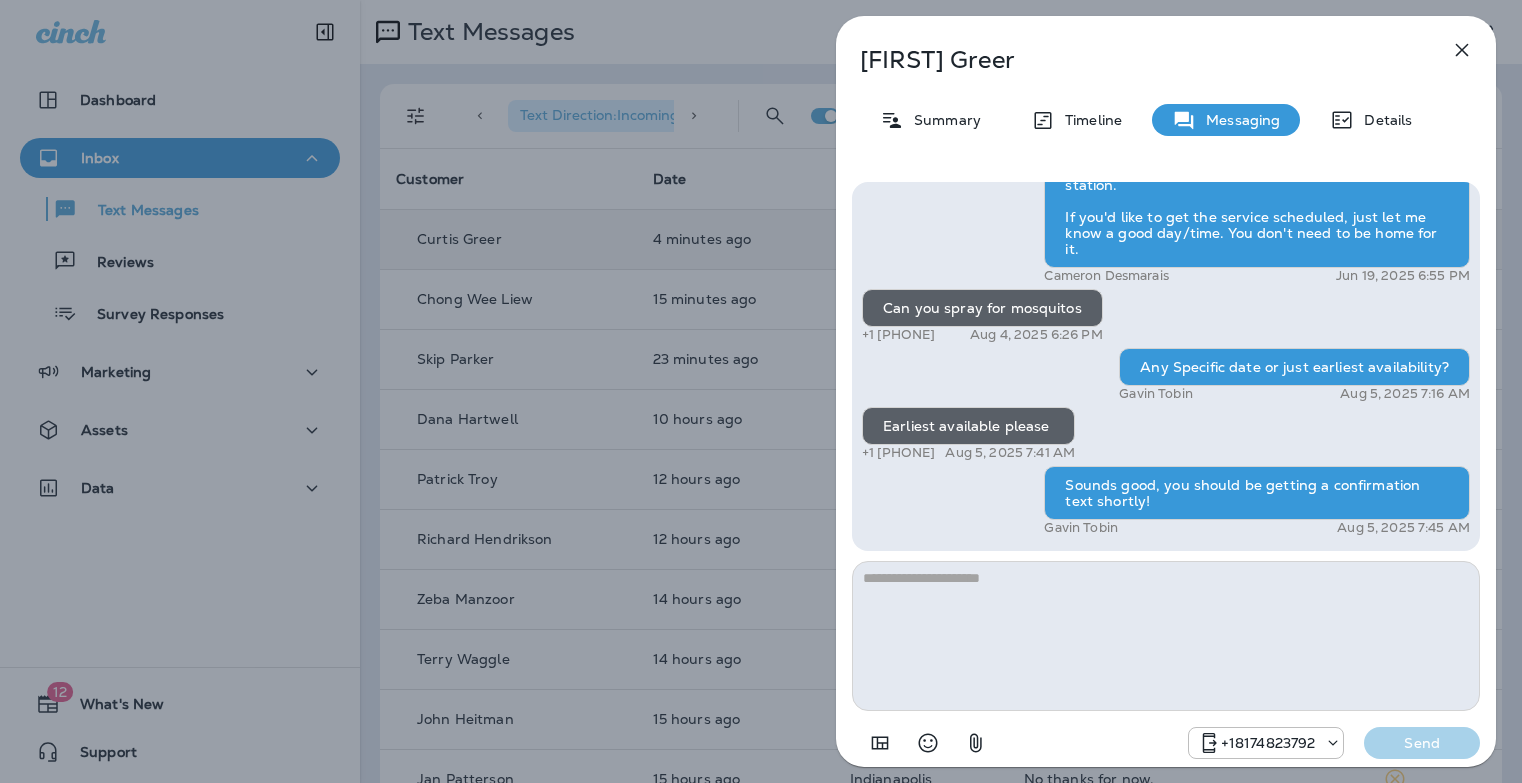 click on "Curtis   Greer Summary   Timeline   Messaging   Details   Hi,  Curtis , this is Noel with Moxie Pest Control. We know Summer brings out the mosquitoes—and with the Summer season here, I’d love to get you on our schedule to come help take care of that. Just reply here and I’ll take care of the rest!
Reply STOP to optout +18174823792 Jun 16, 2025 3:03 PM I need my yard spray +1 [PHONE] Jun 19, 2025 6:01 PM Cameron Desmarais Jun 19, 2025 6:55 PM Can you spray for mosquitos  +1 [PHONE] Aug 4, 2025 6:26 PM Any Specific date or just earliest availability? Gavin Tobin Aug 5, 2025 7:16 AM Earliest available please +1 [PHONE] Aug 5, 2025 7:41 AM Sounds good, you should be getting a confirmation text shortly! Gavin Tobin Aug 5, 2025 7:45 AM +18174823792 Send" at bounding box center (761, 391) 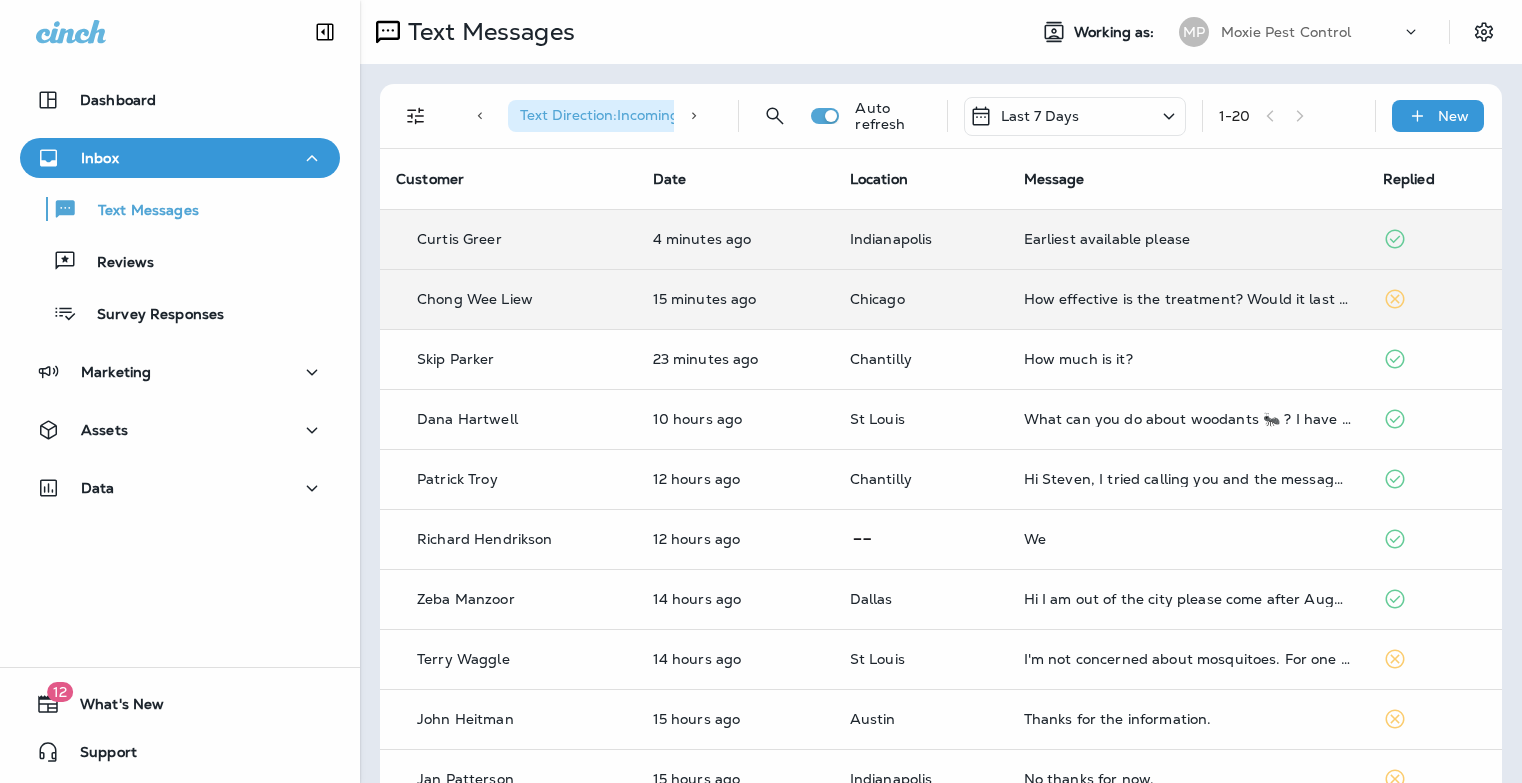 click on "How effective is the treatment? Would it last for a month? What happened if the mosquitoes are back two weeks after the treatment?" at bounding box center (1187, 299) 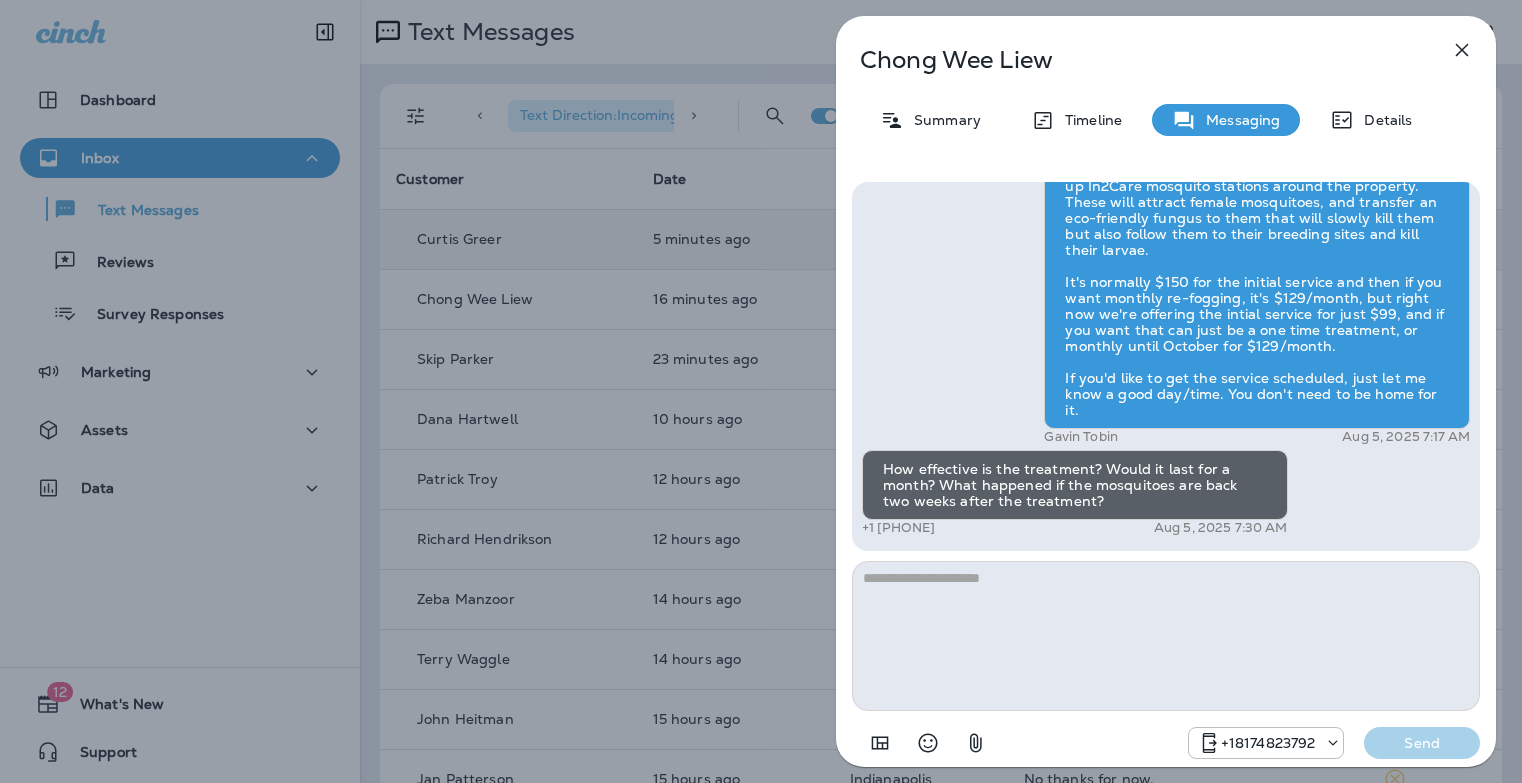 click on "Chong Wee   Liew Summary   Timeline   Messaging   Details   Exciting News! Joshua’s Pest Control is now Moxie Pest Control! Same great service, new name. No changes to your protection—just a fresh look! Got questions? Call us anytime!
Reply STOP to optout +18174823792 Mar 7, 2025 4:57 PM Hi,  Chong Wee , this is Cameron with Moxie Pest Control. We know Summer brings out the mosquitoes—and with the Summer season here, I’d love to get you on our schedule to come help take care of that. Just reply here if you're interested, and I'll let you know the details!
Reply STOP to optout +18174823792 Jun 23, 2025 12:10 PM Can you help me know the details about your mosquito program? +1 [PHONE] Aug 4, 2025 6:08 PM Gavin Tobin Aug 5, 2025 7:17 AM How effective is the treatment? Would it last for a month? What happened if the mosquitoes are back two weeks after the treatment? +1 [PHONE] Aug 5, 2025 7:30 AM +18174823792 Send" at bounding box center (761, 391) 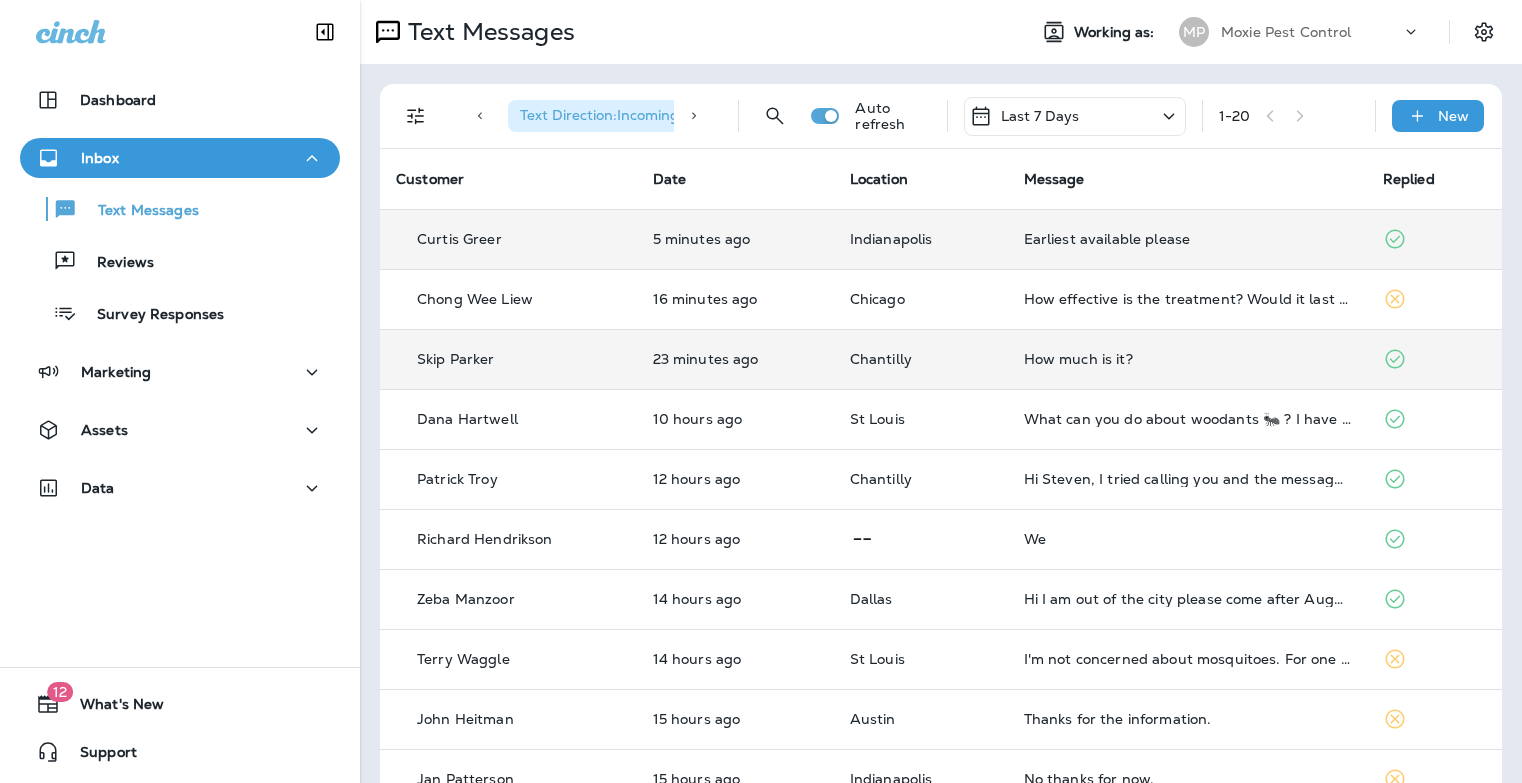 click on "How much is it?" at bounding box center (1187, 359) 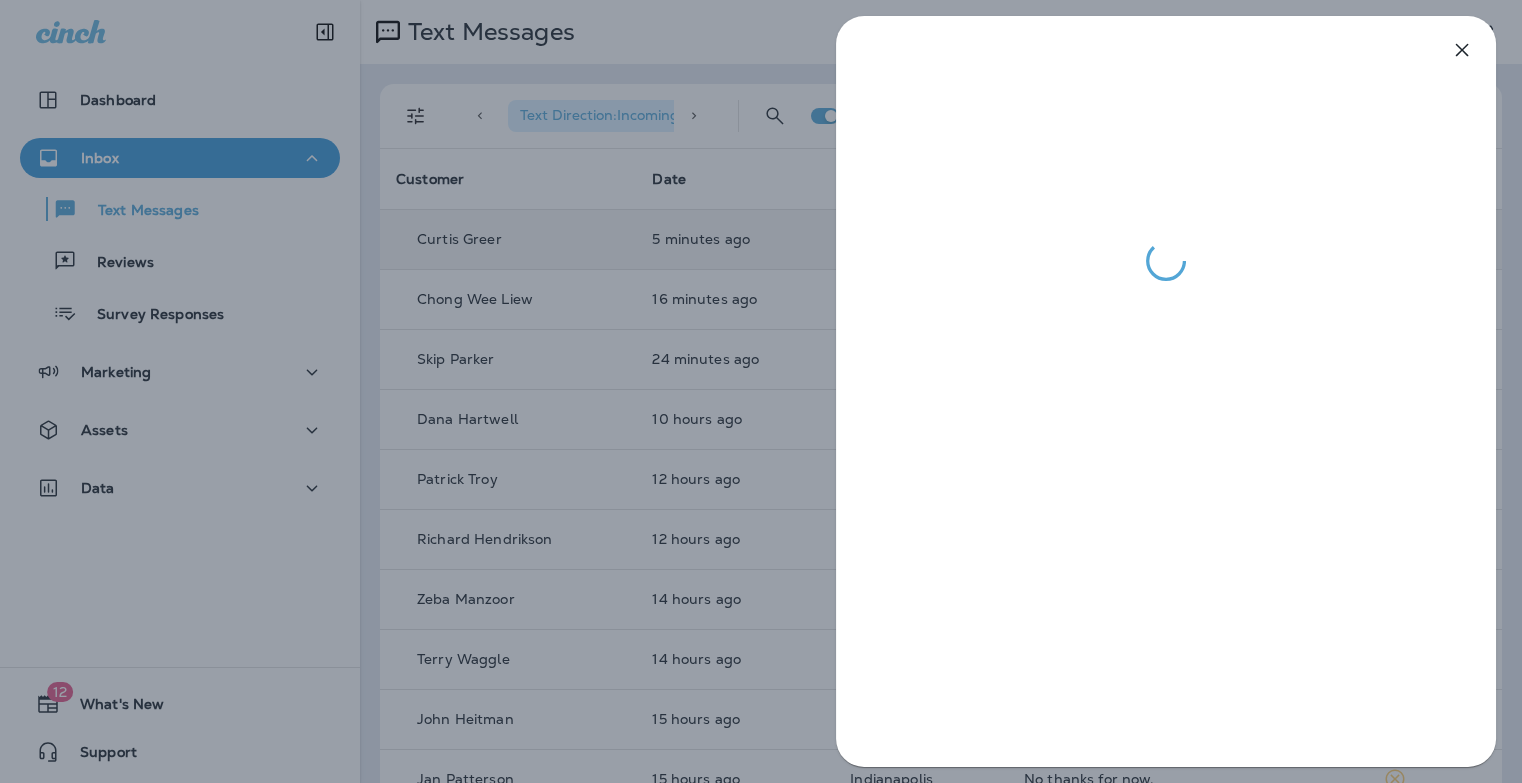 click at bounding box center (761, 391) 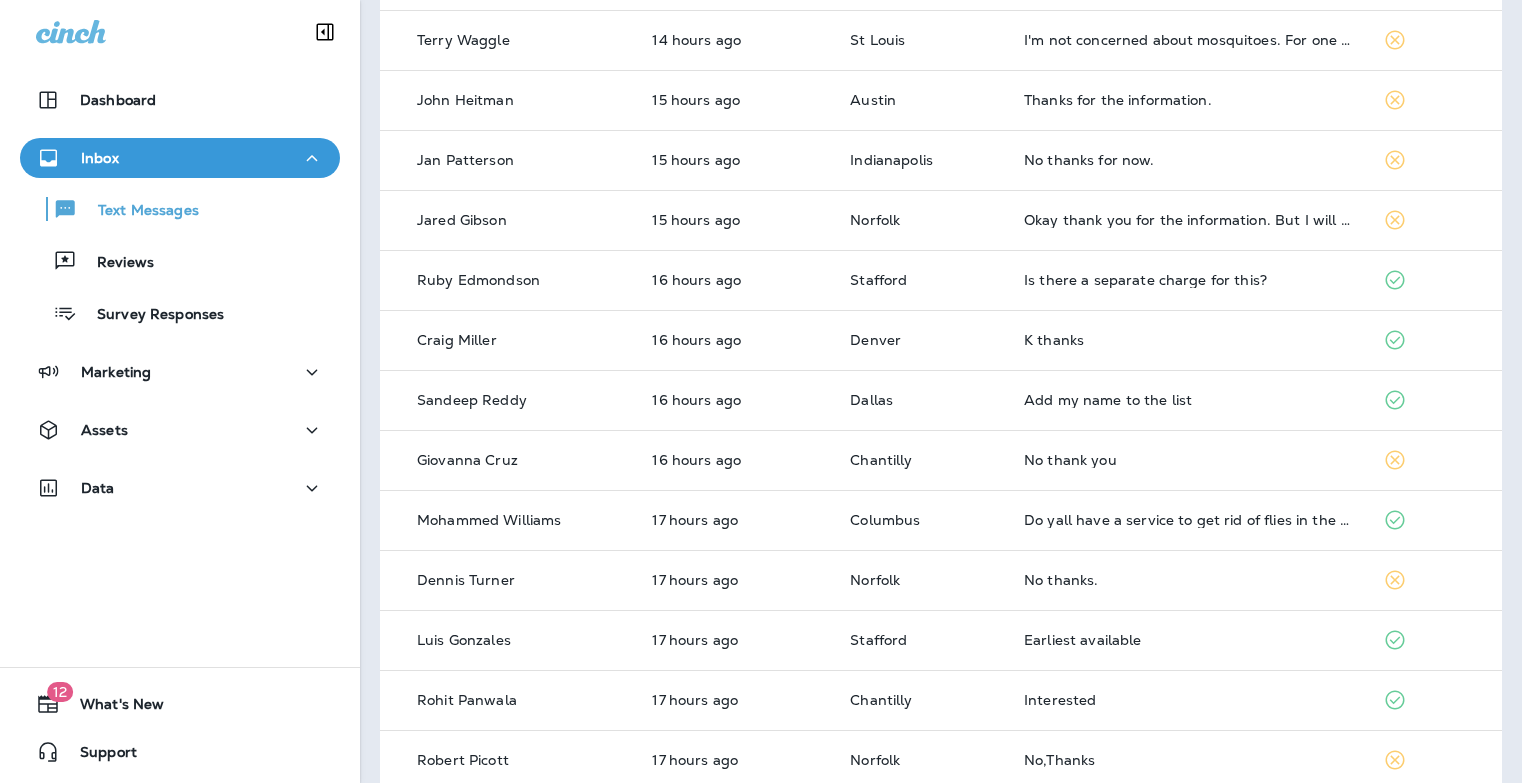 scroll, scrollTop: 647, scrollLeft: 0, axis: vertical 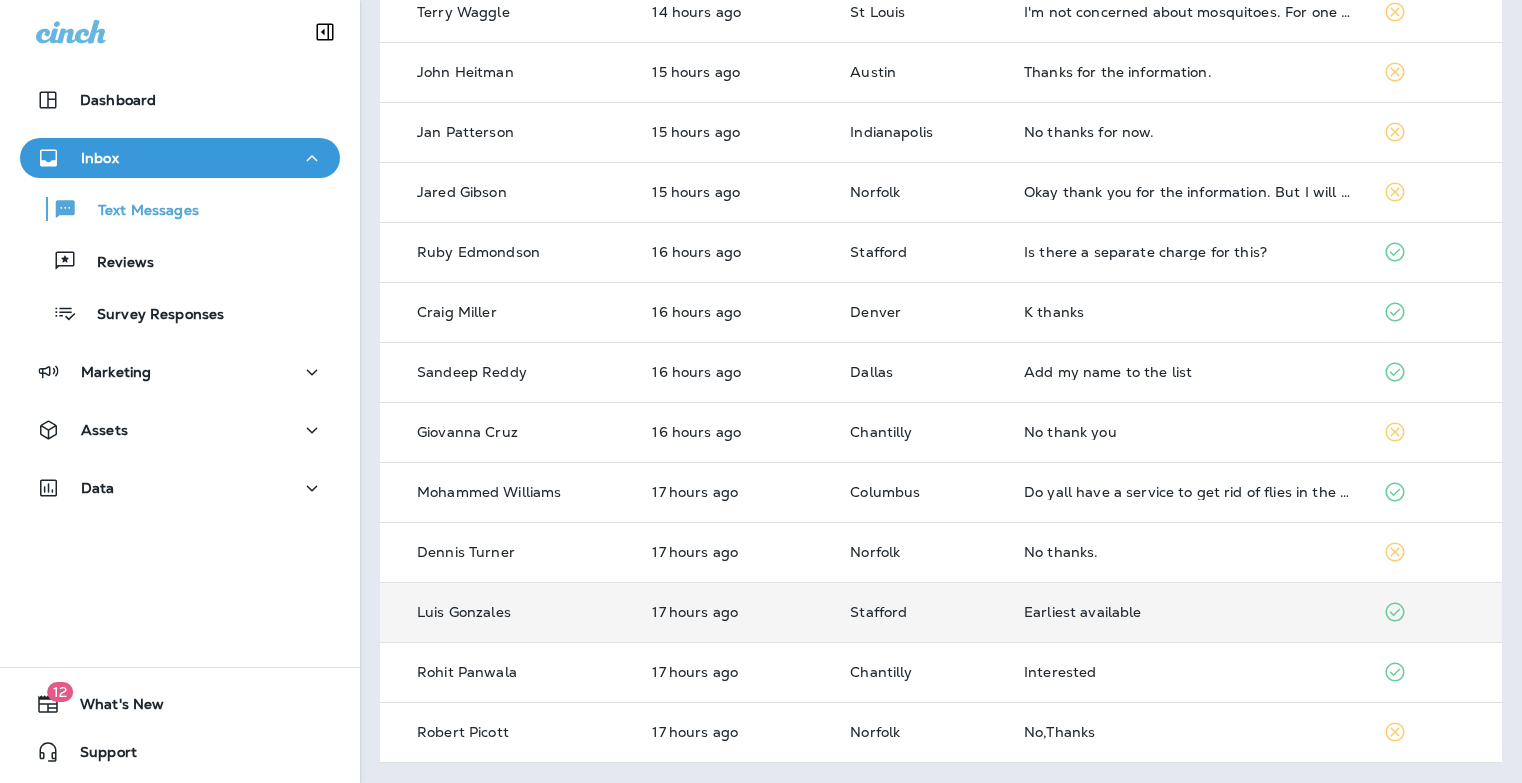click on "Earliest available" at bounding box center (1187, 612) 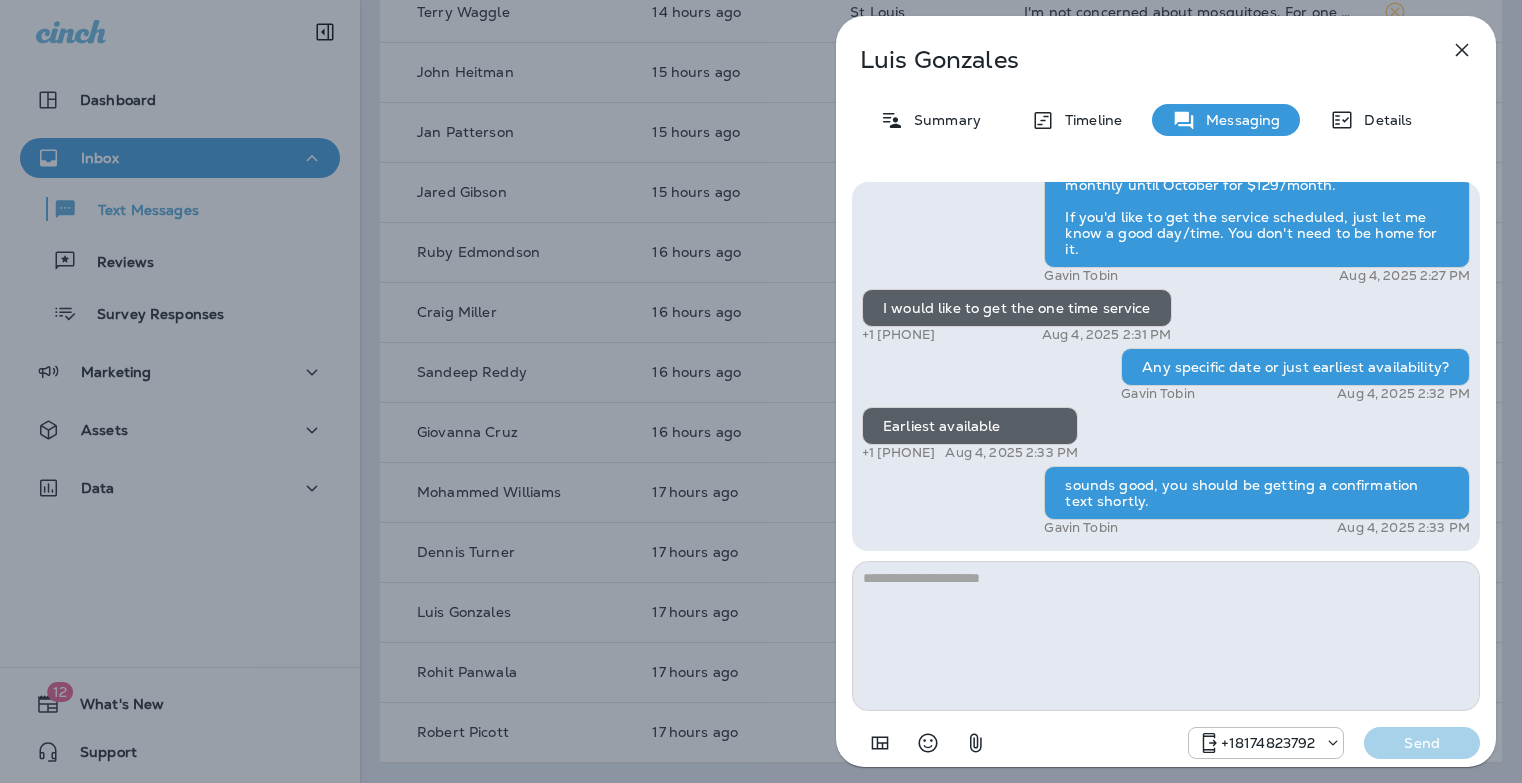 click on "Luis   Gonzales Summary   Timeline   Messaging   Details   Hi Luis , this is Steven with Moxie Pest Control. We know Summer brings out the mosquitoes—and with the Summer season here, I’d love to get you on our schedule to come help take care of that. Just reply here if you're interested, and I'll let you know the details!
Reply STOP to optout +18174823792 Aug 4, 2025 12:59 PM Moxie came to our house last week +1 [PHONE] Aug 4, 2025 2:26 PM However we have a lot of mosquitos and now flies. +1 [PHONE] Aug 4, 2025 2:26 PM We would like for Moxie to come back to our home, especially in our front yard. +1 [PHONE] Aug 4, 2025 2:26 PM Gavin Tobin Aug 4, 2025 2:27 PM I would like to get the one time service  +1 [PHONE] Aug 4, 2025 2:31 PM Any specific date or just earliest availability? Gavin Tobin Aug 4, 2025 2:32 PM Earliest available  +1 [PHONE] Aug 4, 2025 2:33 PM sounds good, you should be getting a confirmation text shortly. Gavin Tobin Aug 4, 2025 2:33 PM +18174823792 Send" at bounding box center (761, 391) 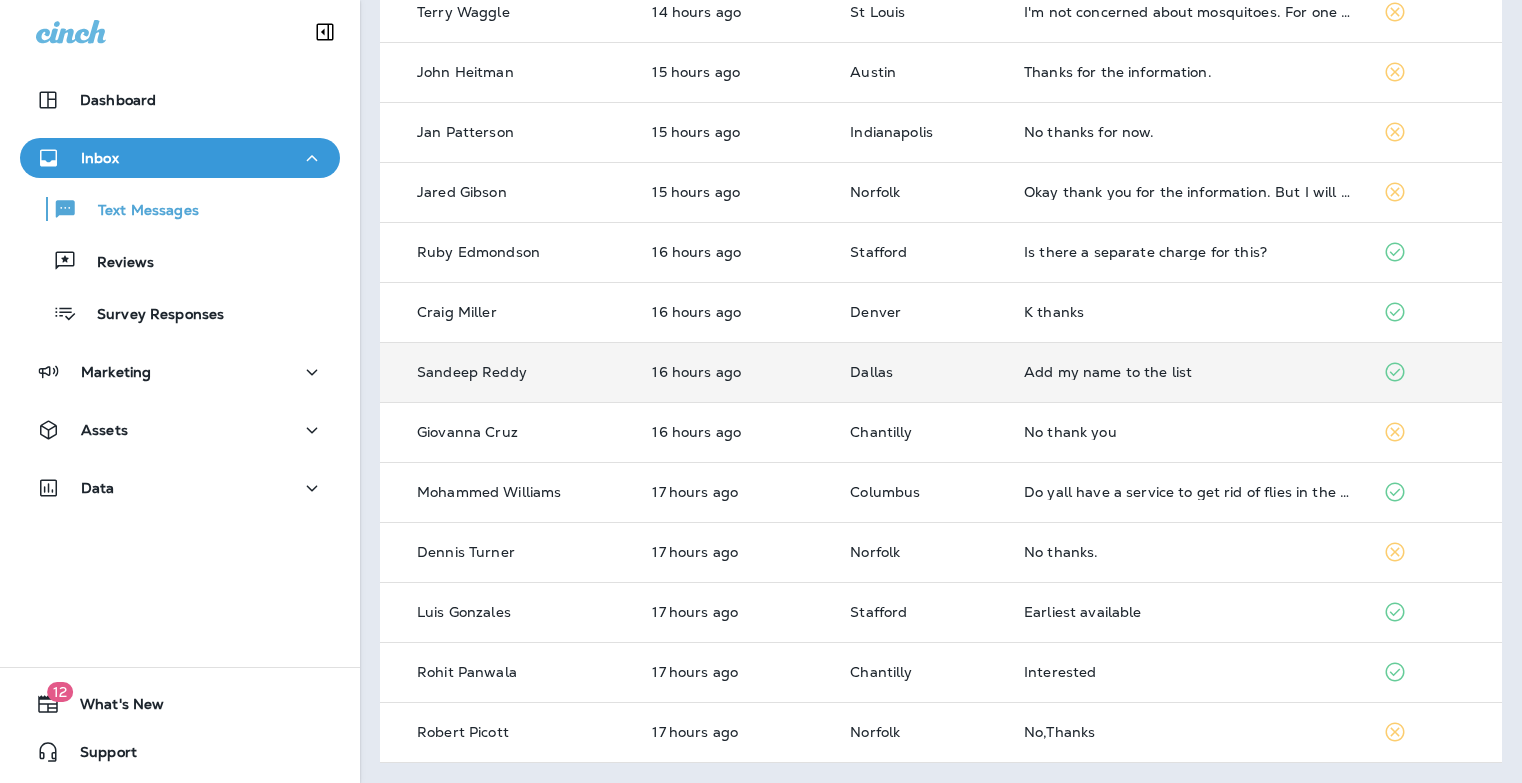 scroll, scrollTop: 643, scrollLeft: 0, axis: vertical 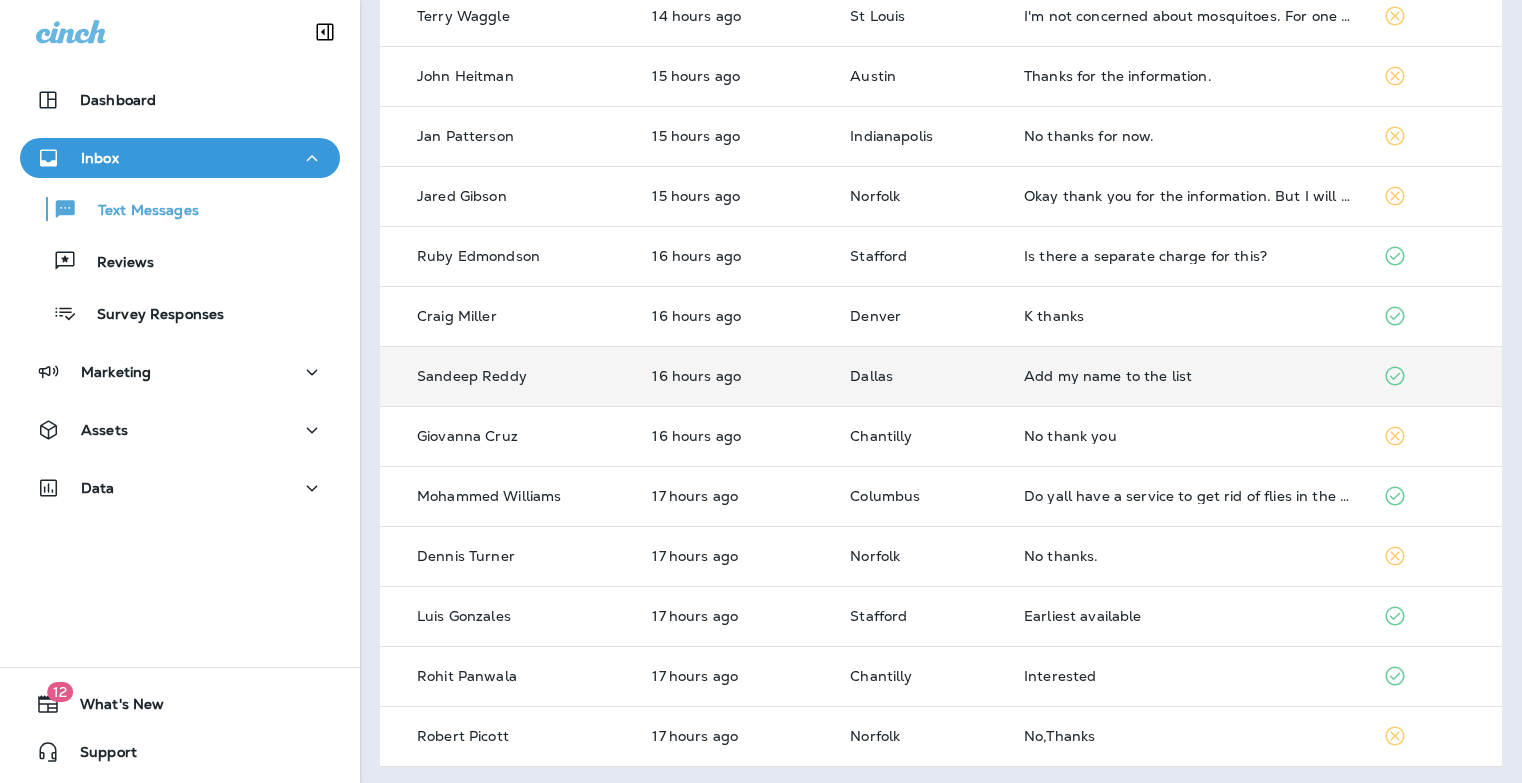 click on "Add my name to the list" at bounding box center (1187, 376) 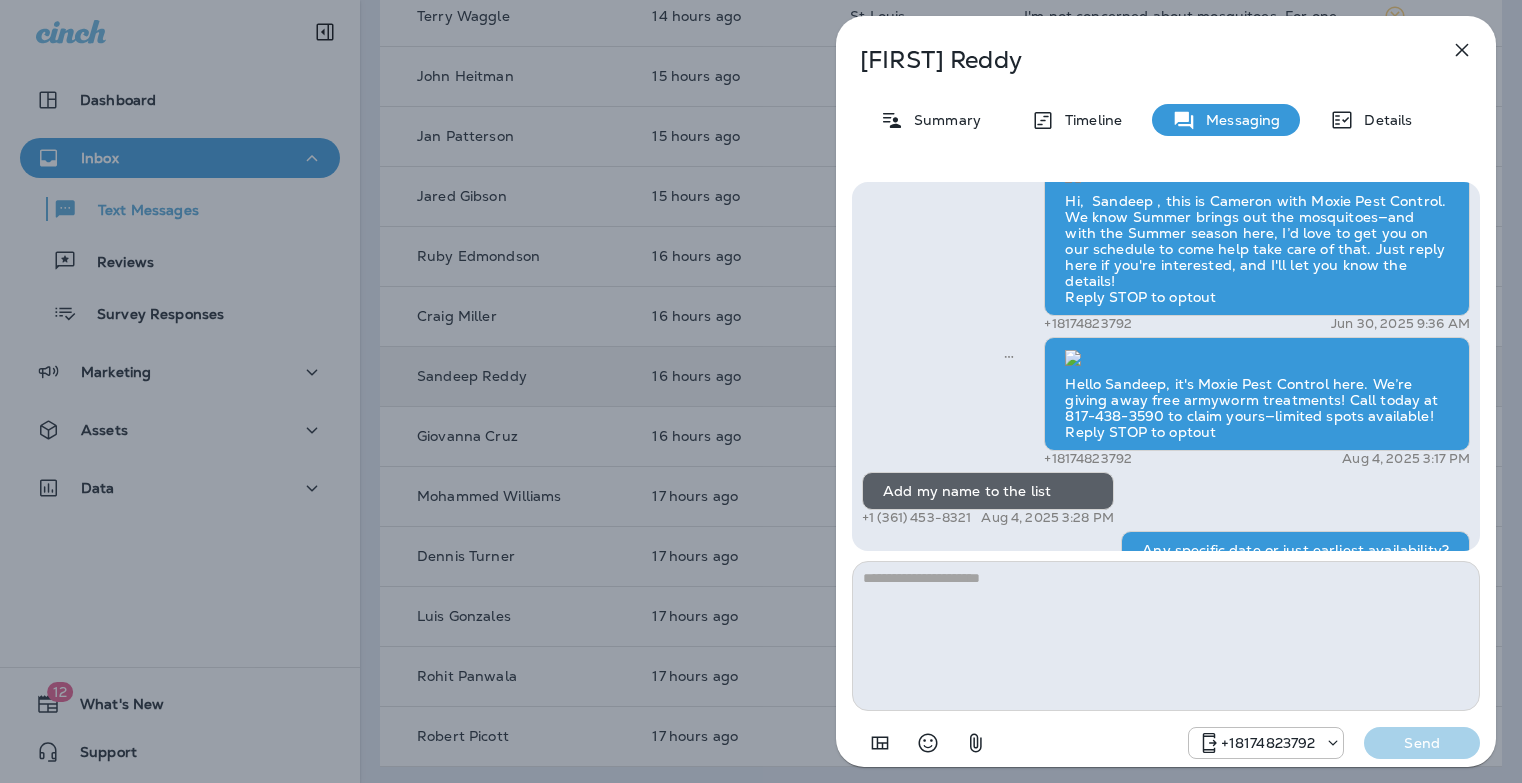 scroll, scrollTop: 0, scrollLeft: 0, axis: both 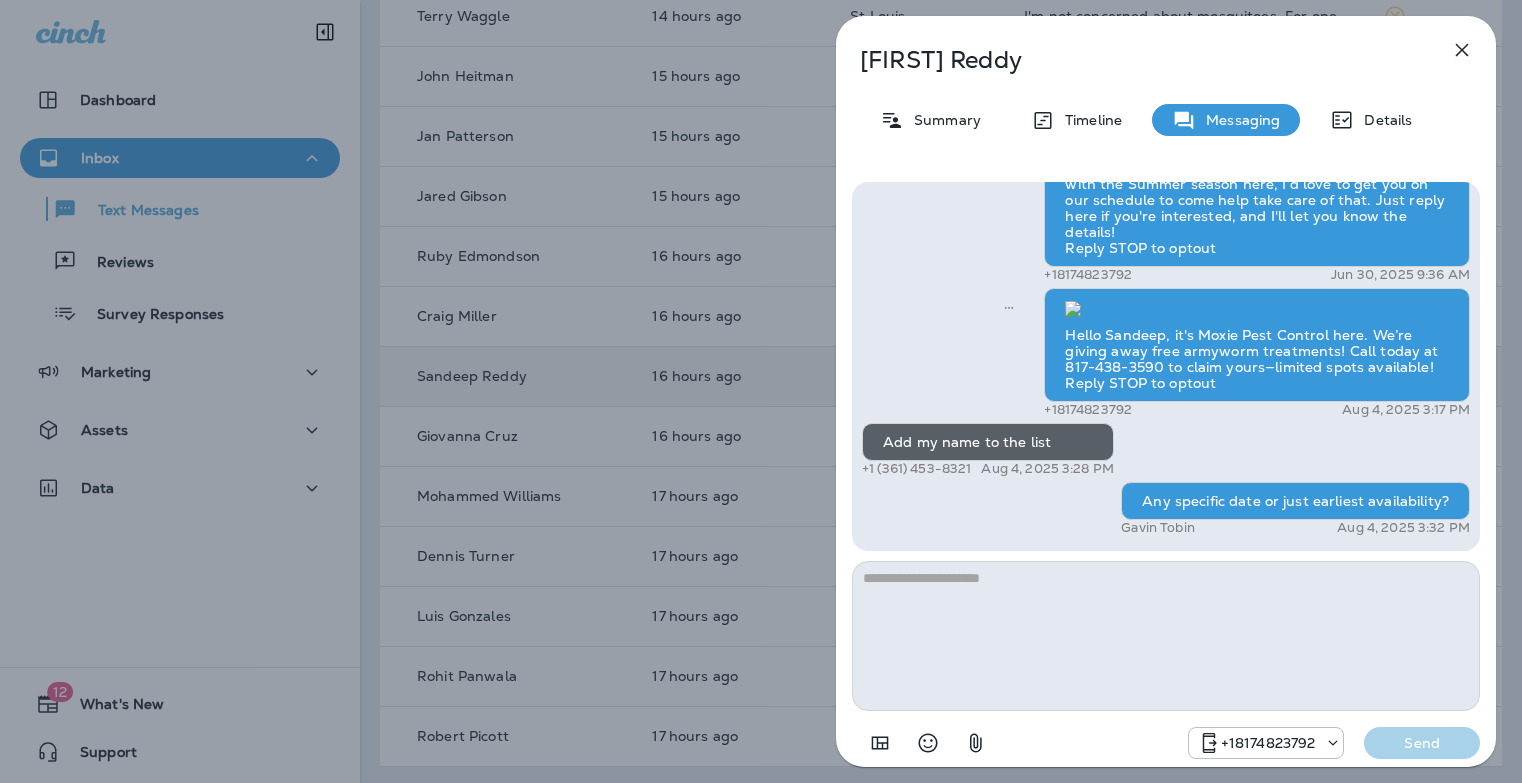 click on "Sandeep   Reddy Summary   Timeline   Messaging   Details   Hi,  Sandeep , this is Cameron with Moxie Pest Control. We know Summer brings out the mosquitoes—and with the Summer season here, I’d love to get you on our schedule to come help take care of that. Just reply here if you're interested, and I'll let you know the details!
Reply STOP to optout +18174823792 Jun 30, 2025 9:36 AM   Hello Sandeep, it's Moxie Pest Control here. We’re giving away free armyworm treatments! Call today at 817-438-3590 to claim yours—limited spots available!
Reply STOP to optout +18174823792 Aug 4, 2025 3:17 PM Add my name to the list  +1 [PHONE] Aug 4, 2025 3:28 PM Any specific date or just earliest availability? Gavin Tobin Aug 4, 2025 3:32 PM +18174823792 Send" at bounding box center [761, 391] 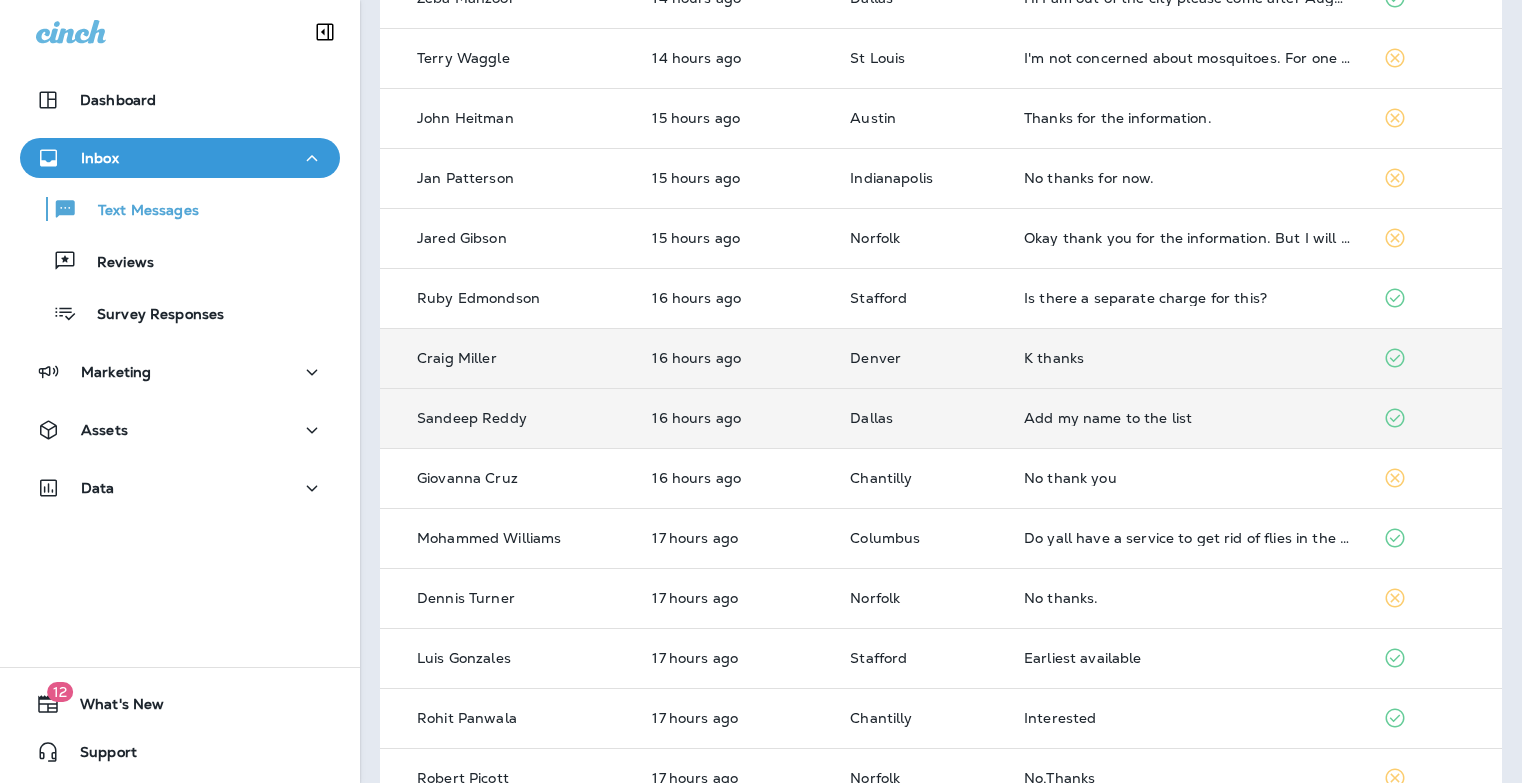 scroll, scrollTop: 489, scrollLeft: 0, axis: vertical 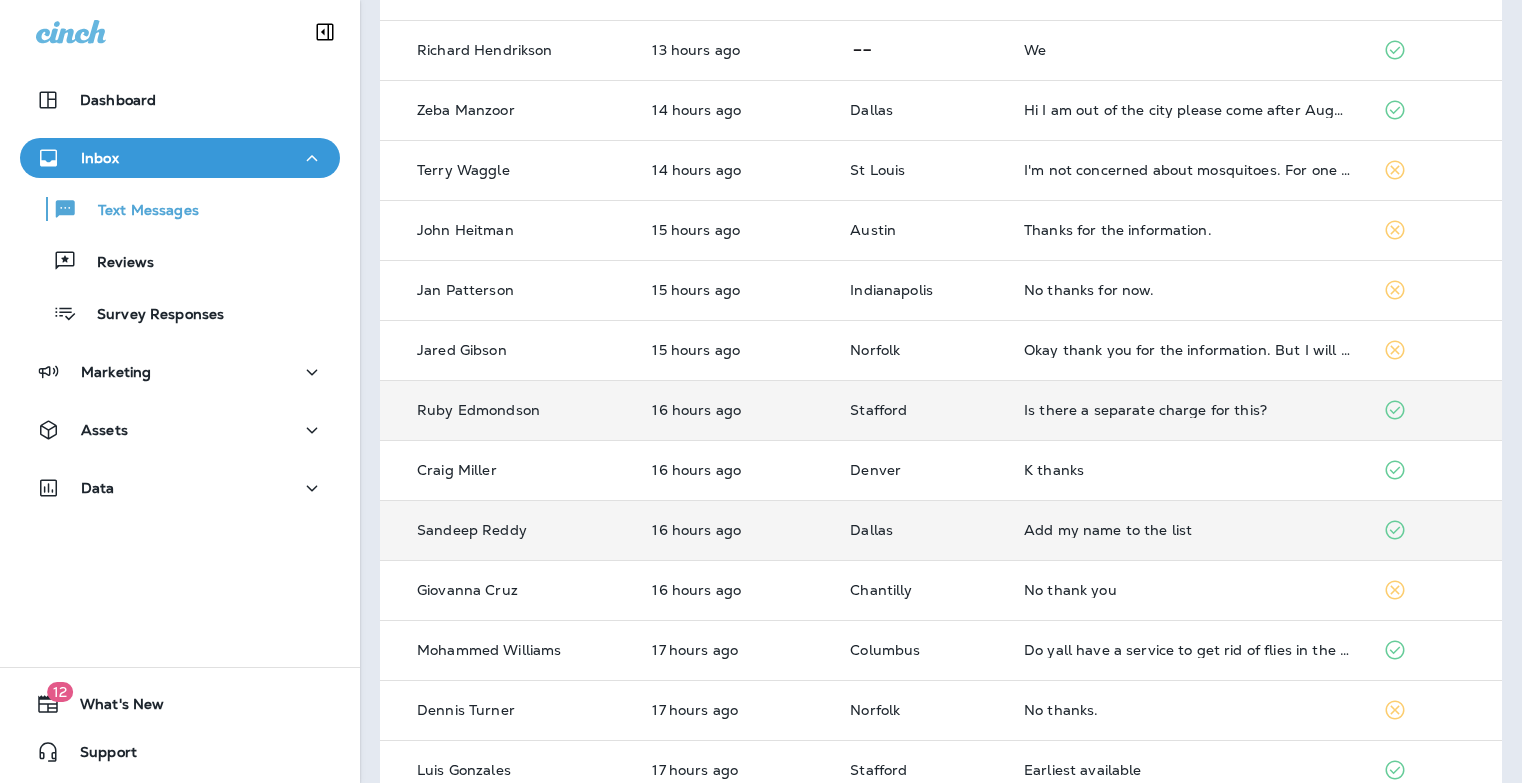 click on "Is there a separate charge for this?" at bounding box center (1187, 410) 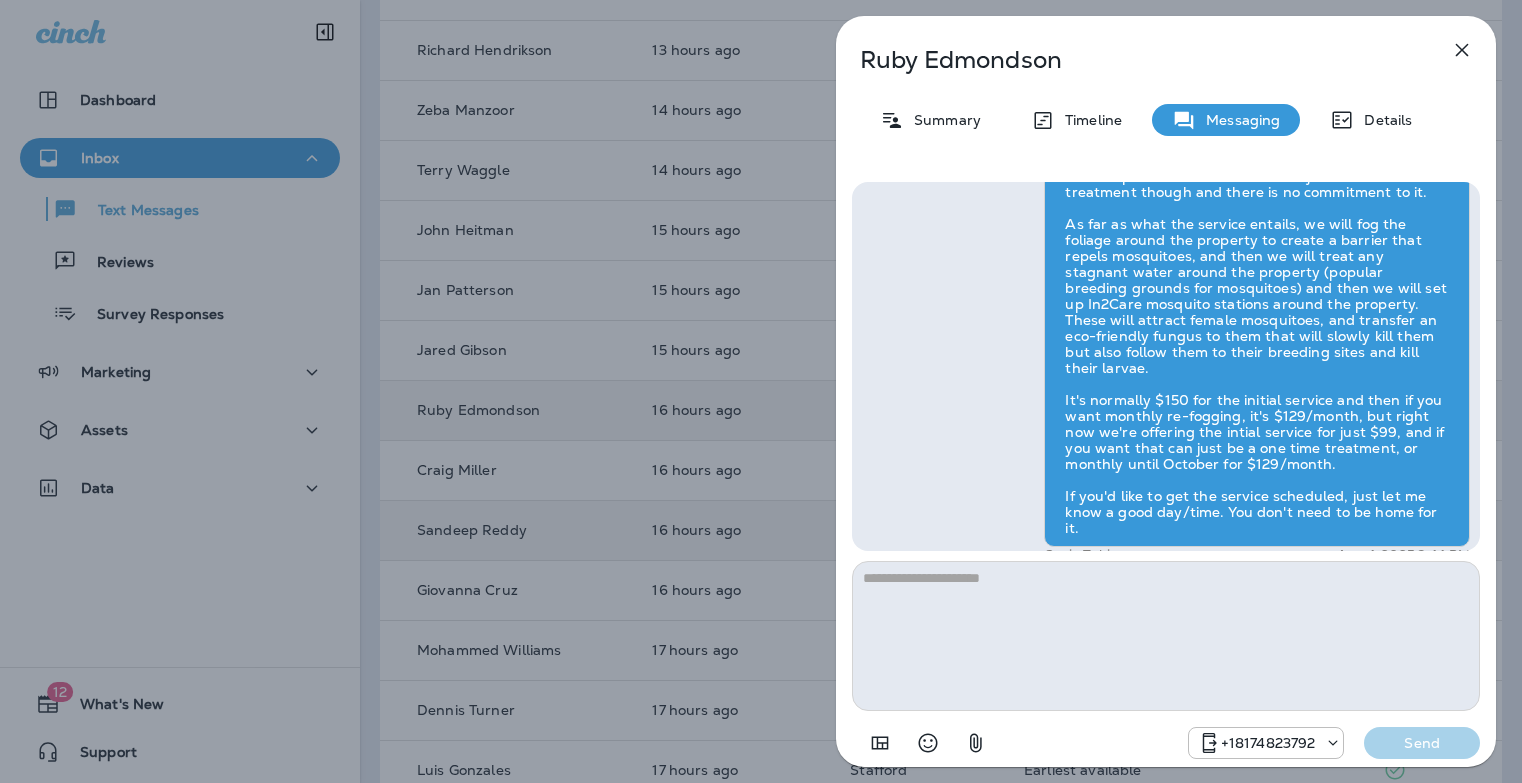 scroll, scrollTop: 1, scrollLeft: 0, axis: vertical 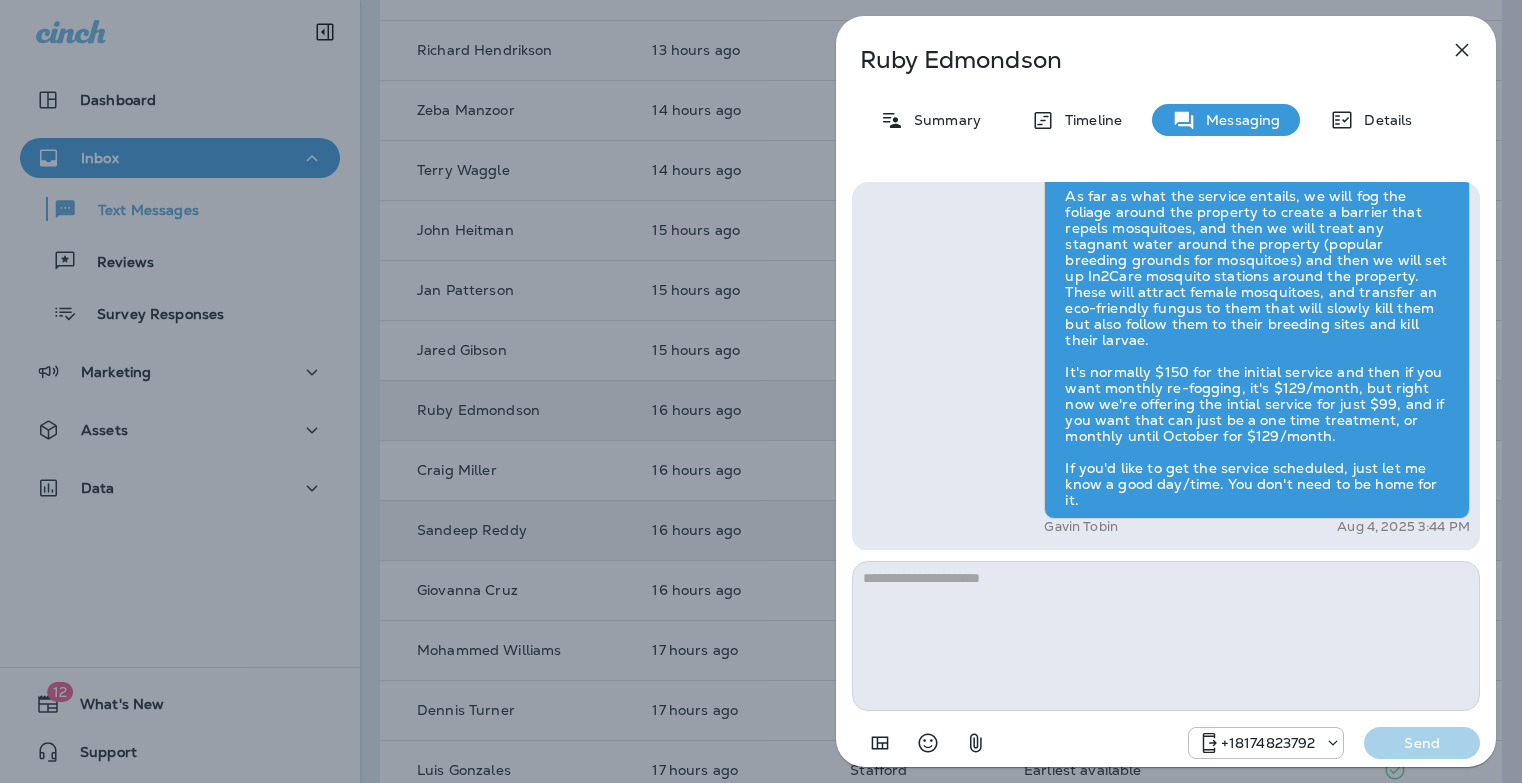 click at bounding box center (1166, 636) 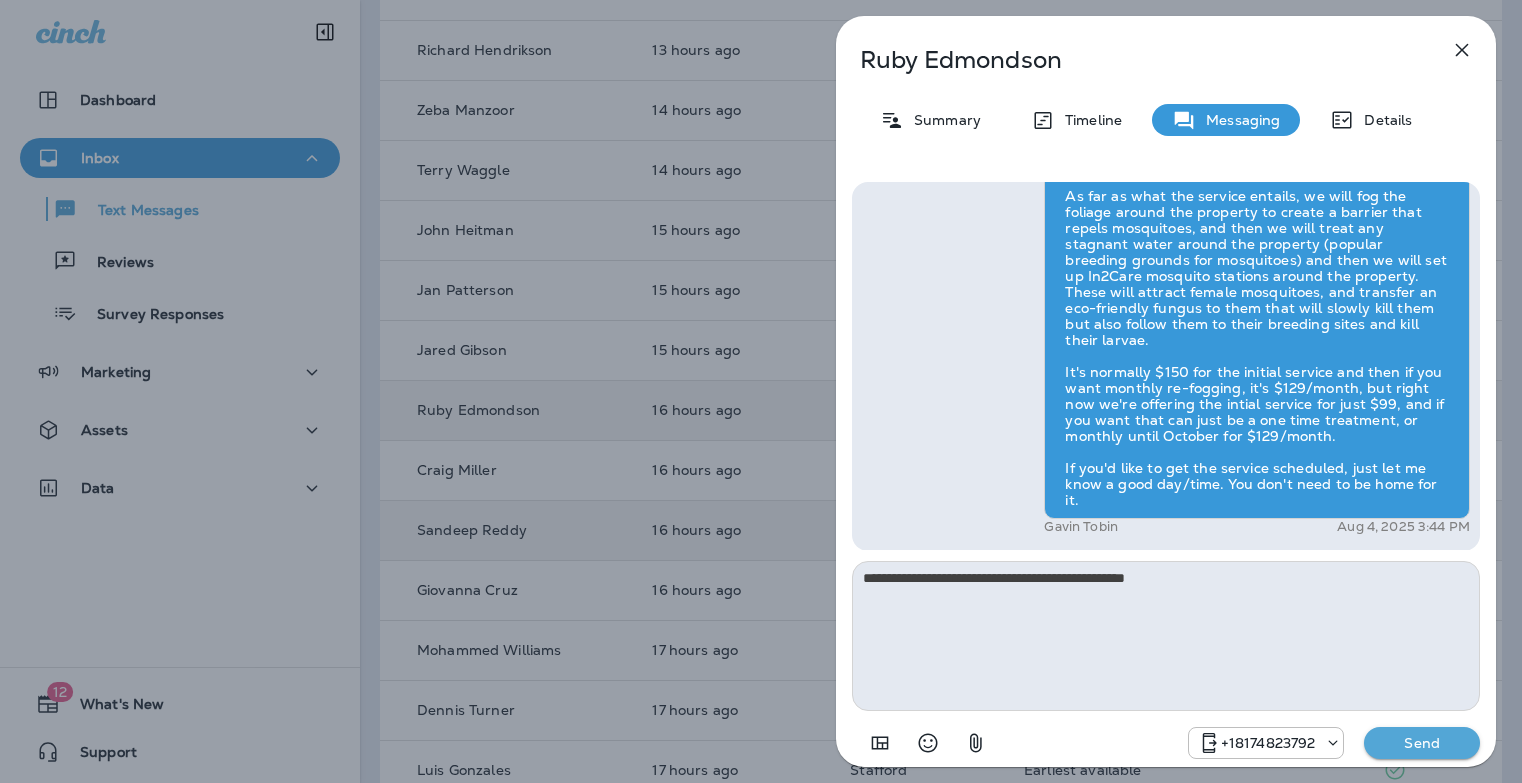 type on "**********" 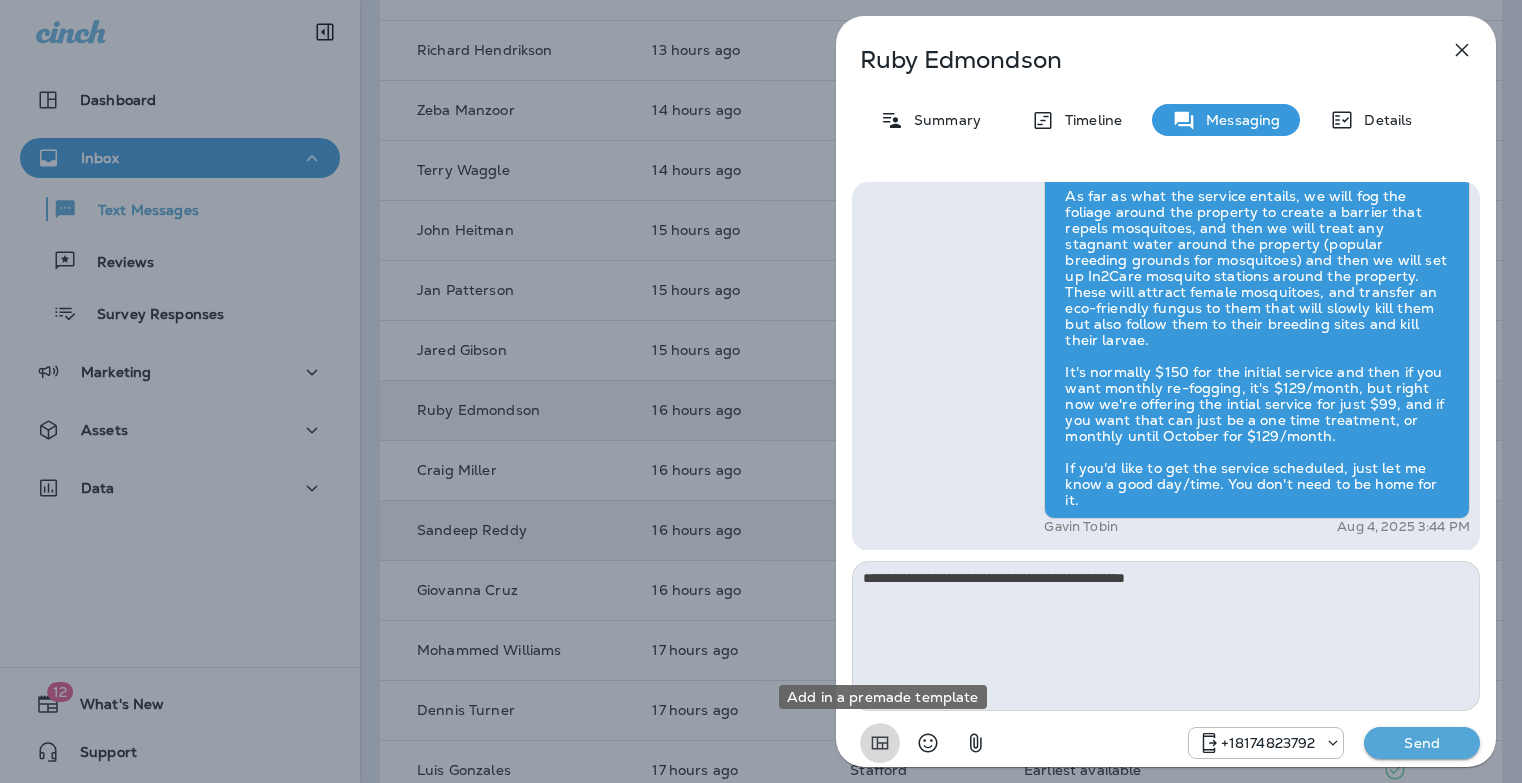 type 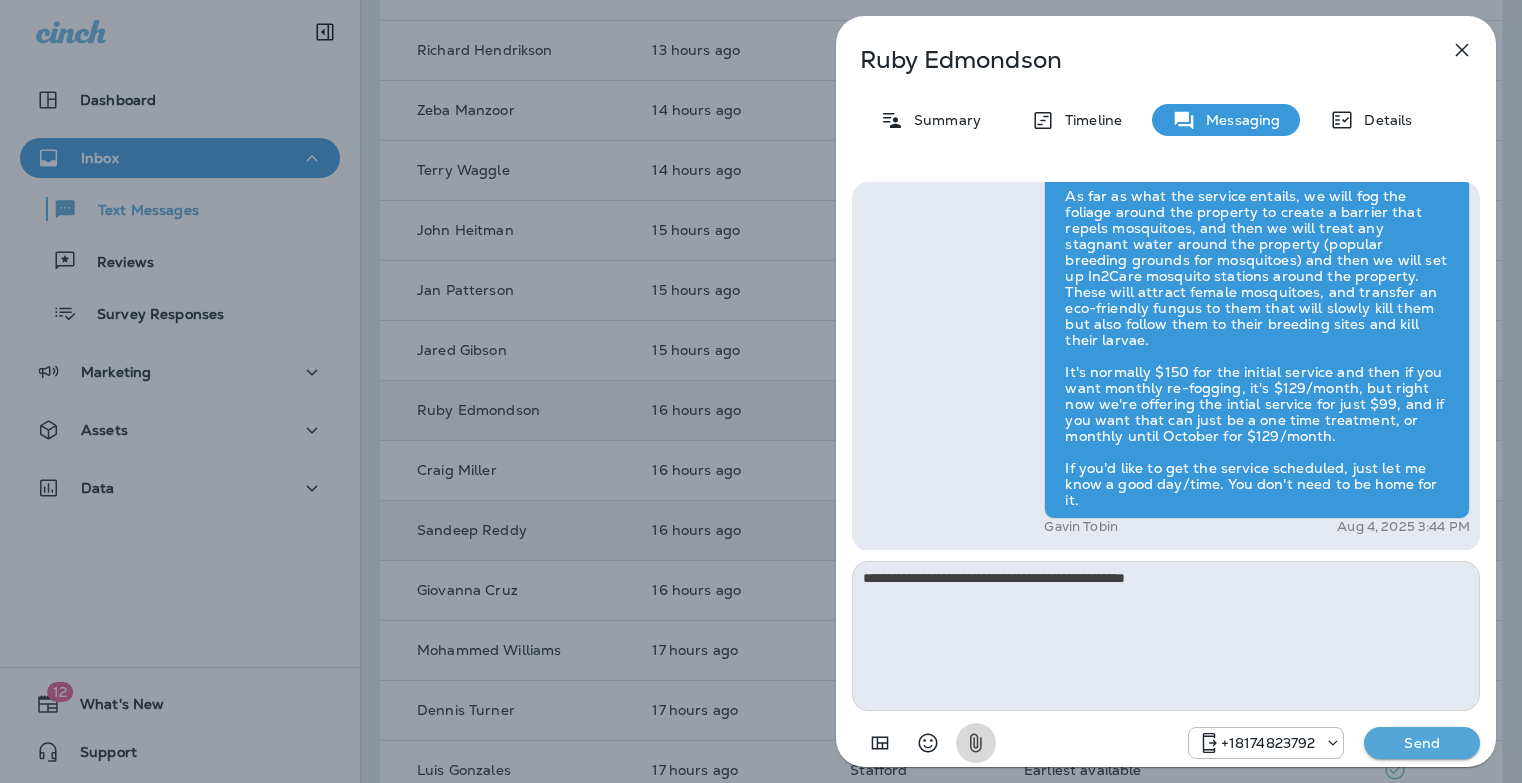 type 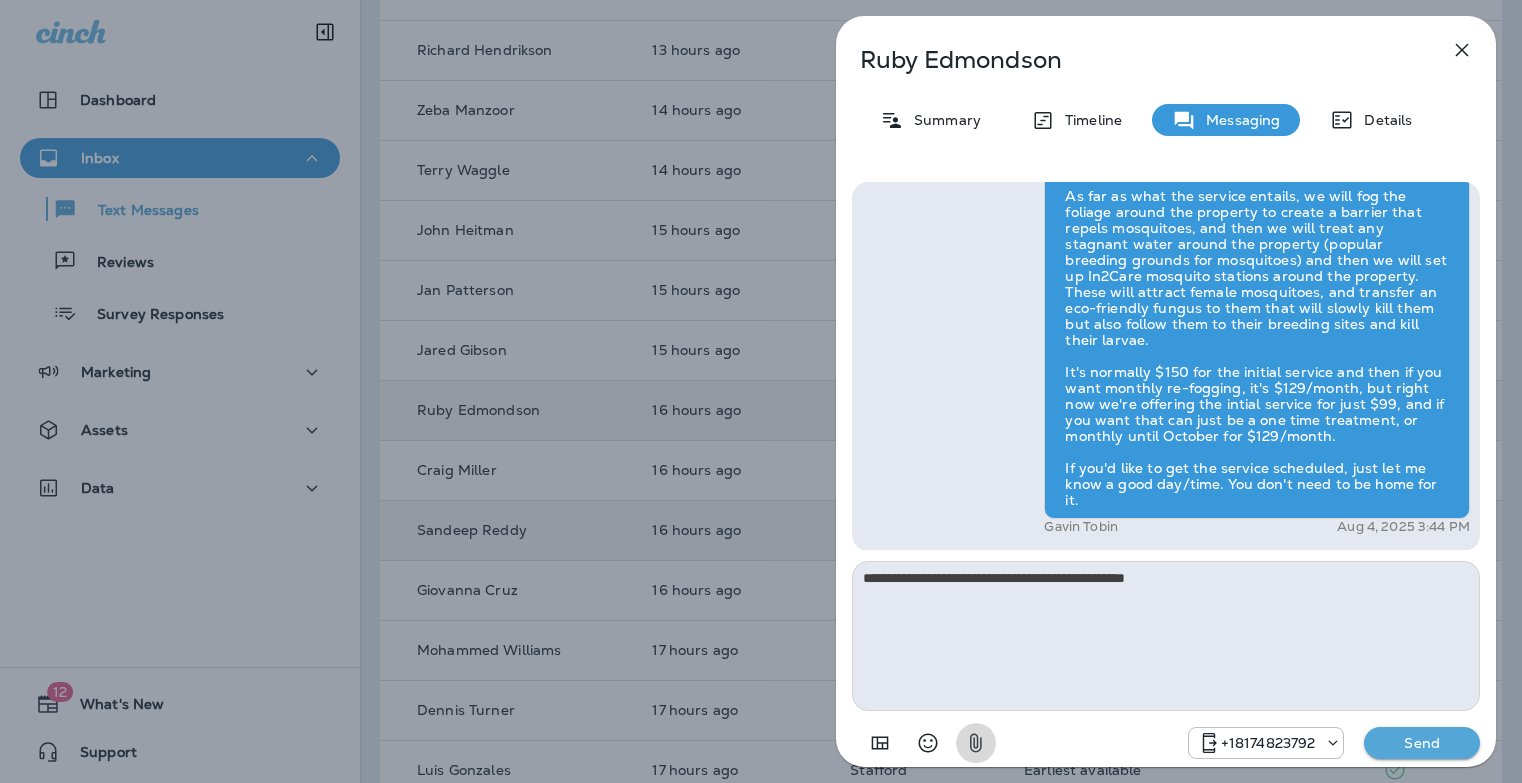 type 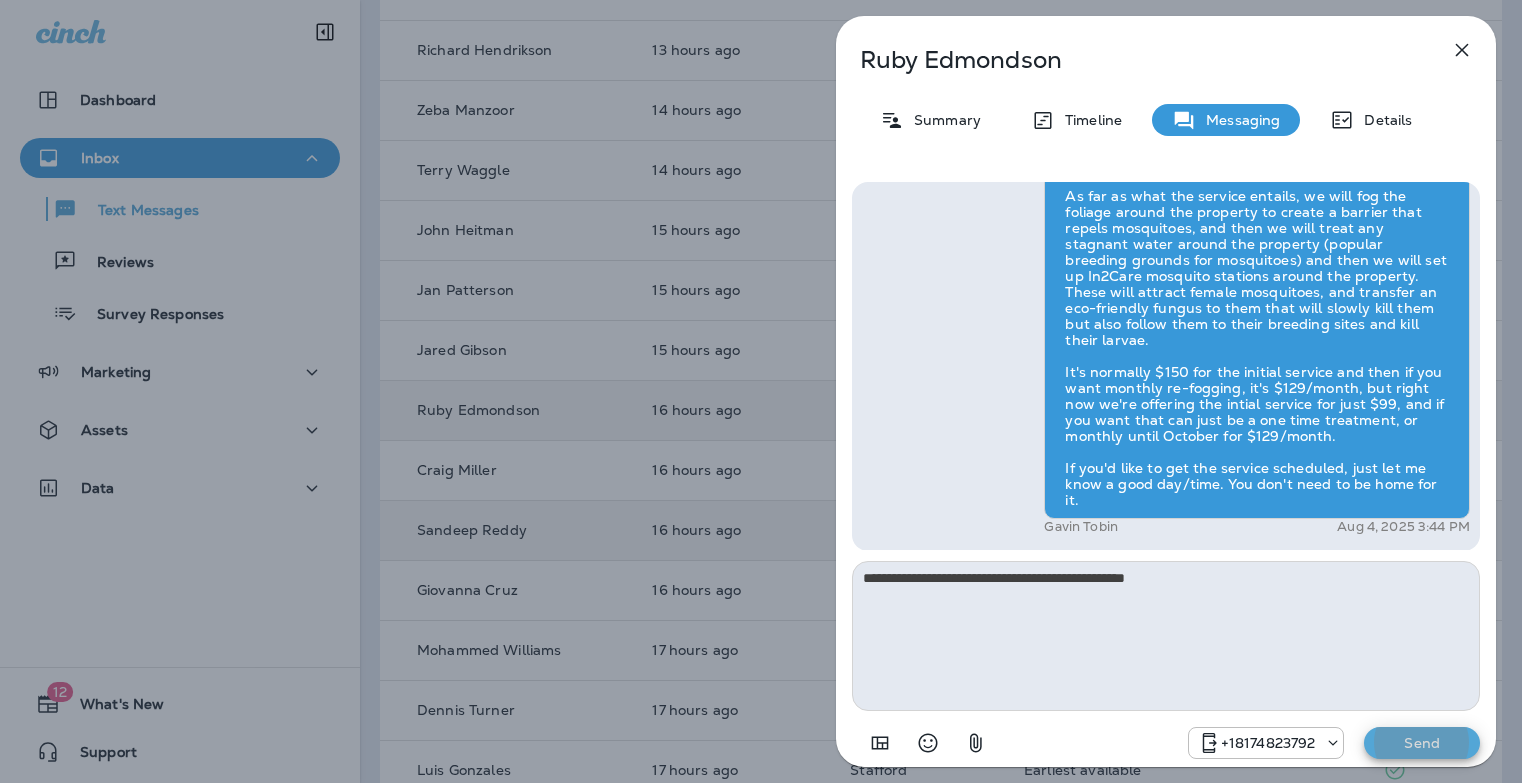 click on "Send" at bounding box center (1422, 743) 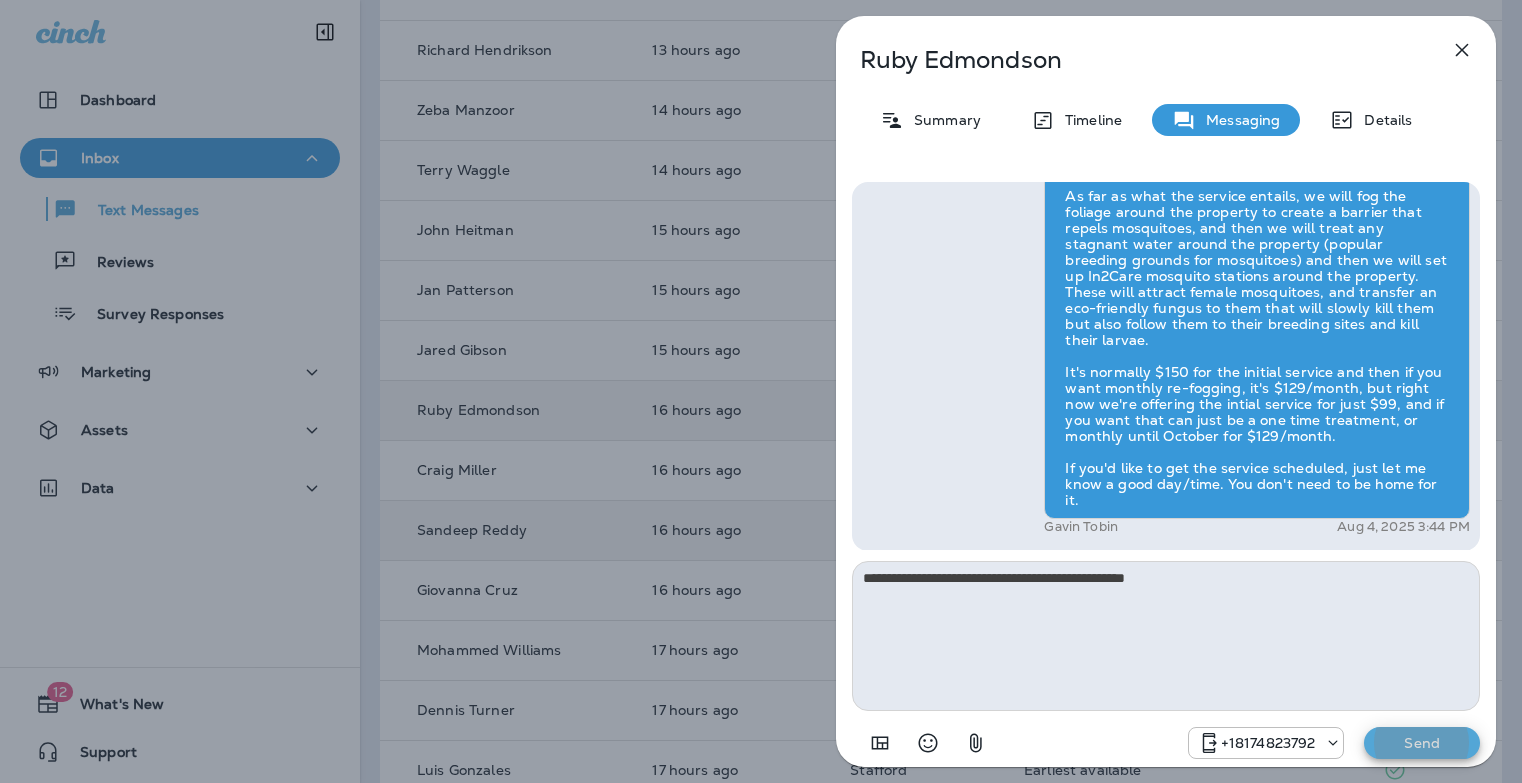type 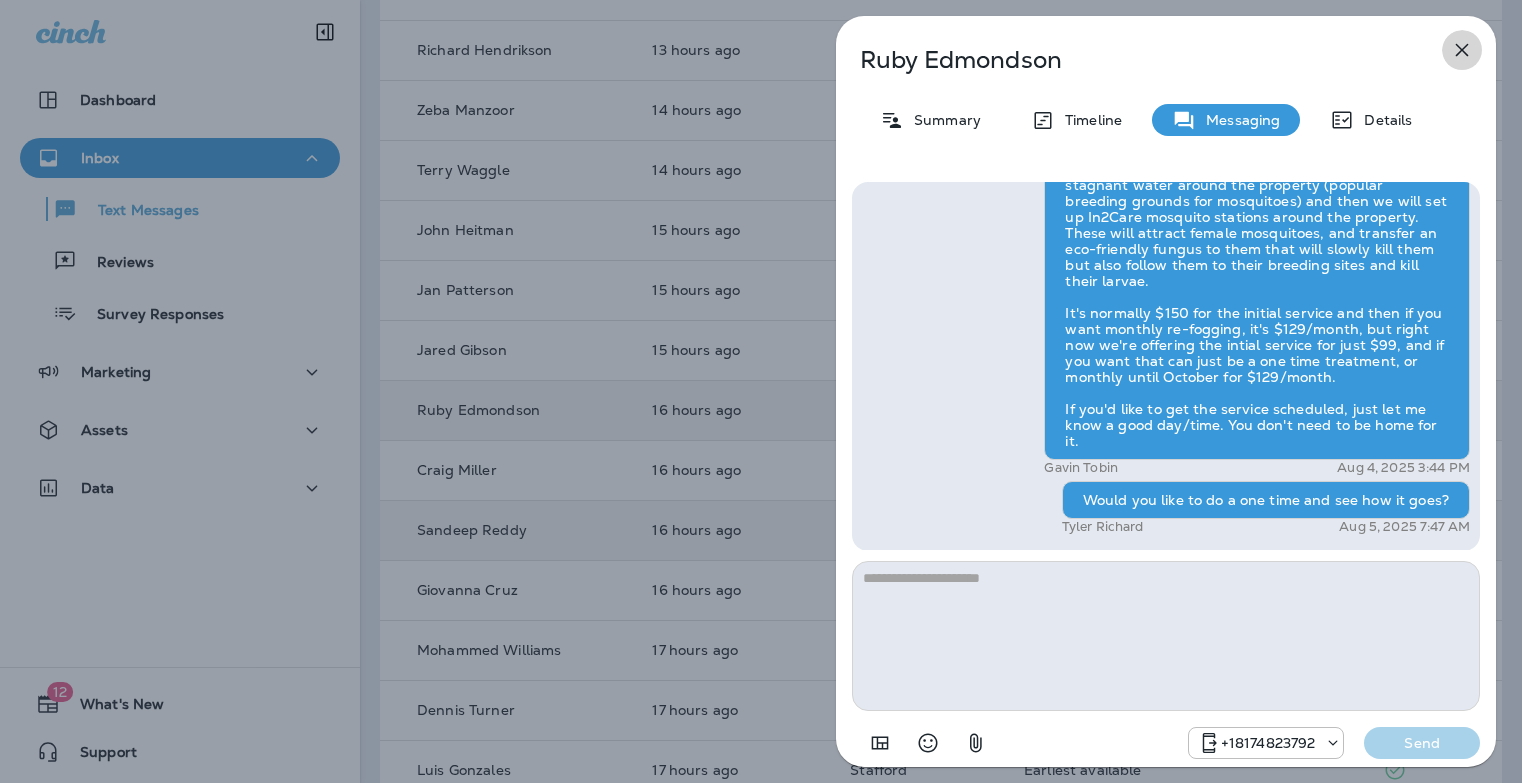 click 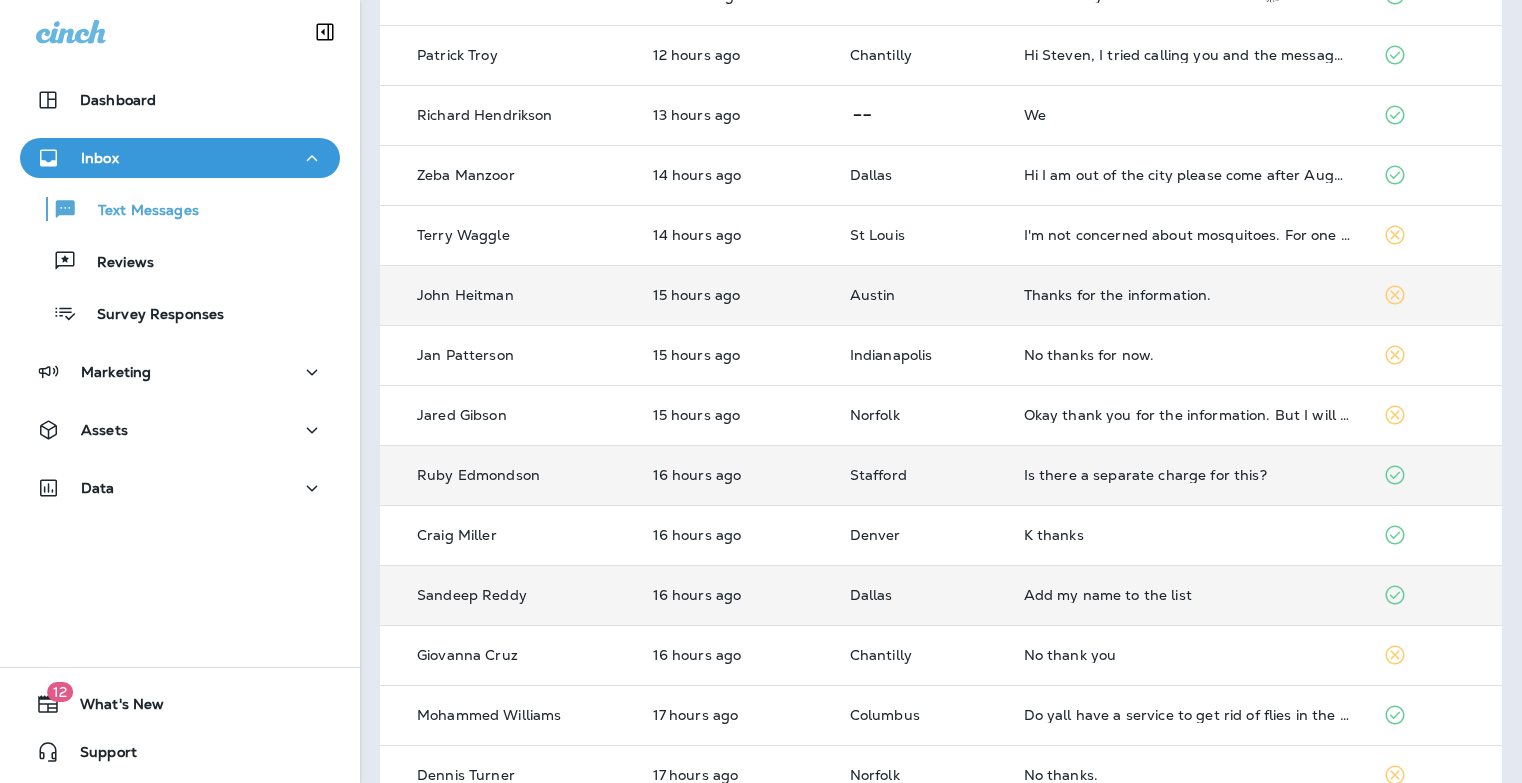 scroll, scrollTop: 420, scrollLeft: 0, axis: vertical 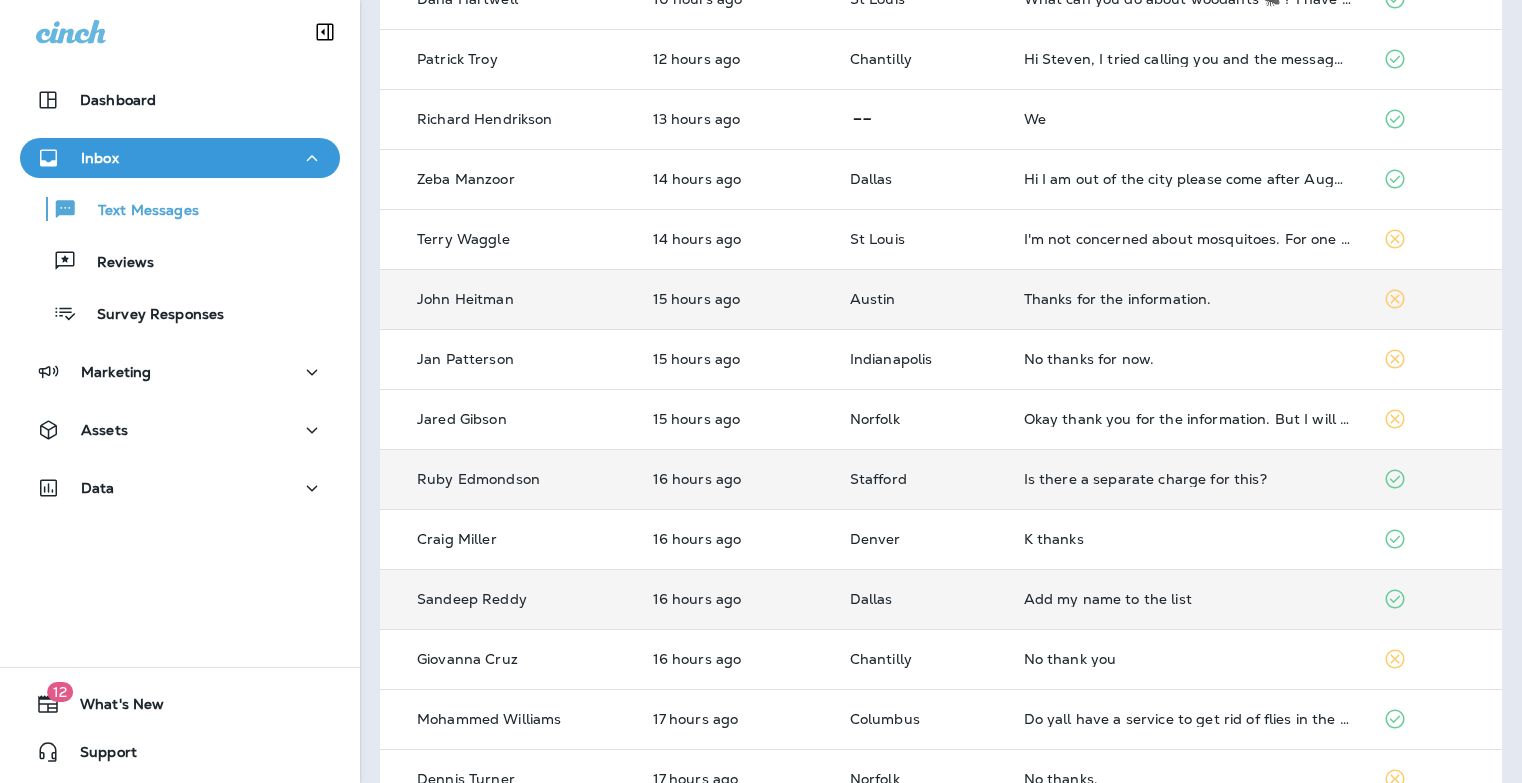 click on "Thanks for the information." at bounding box center (1187, 299) 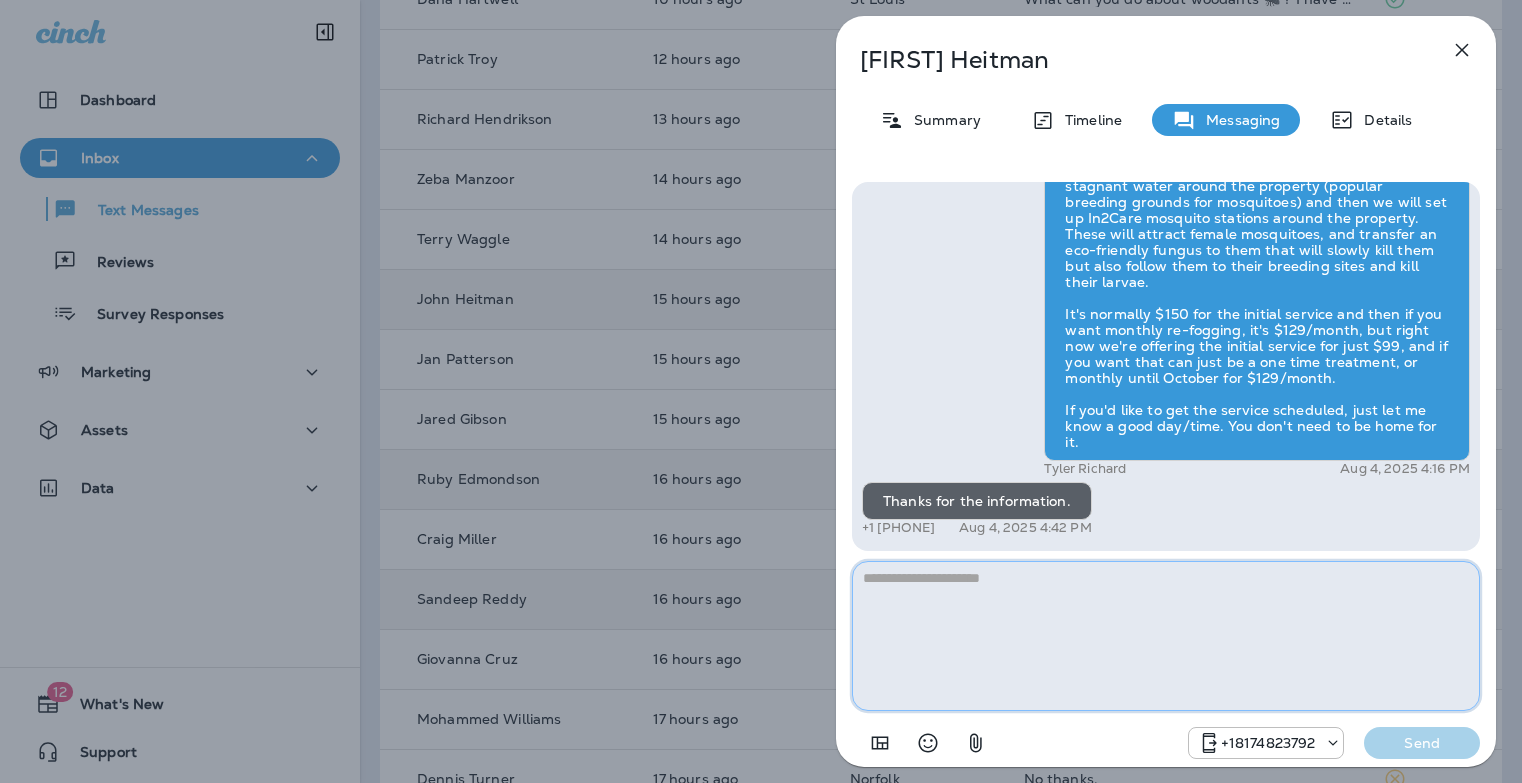 click at bounding box center [1166, 636] 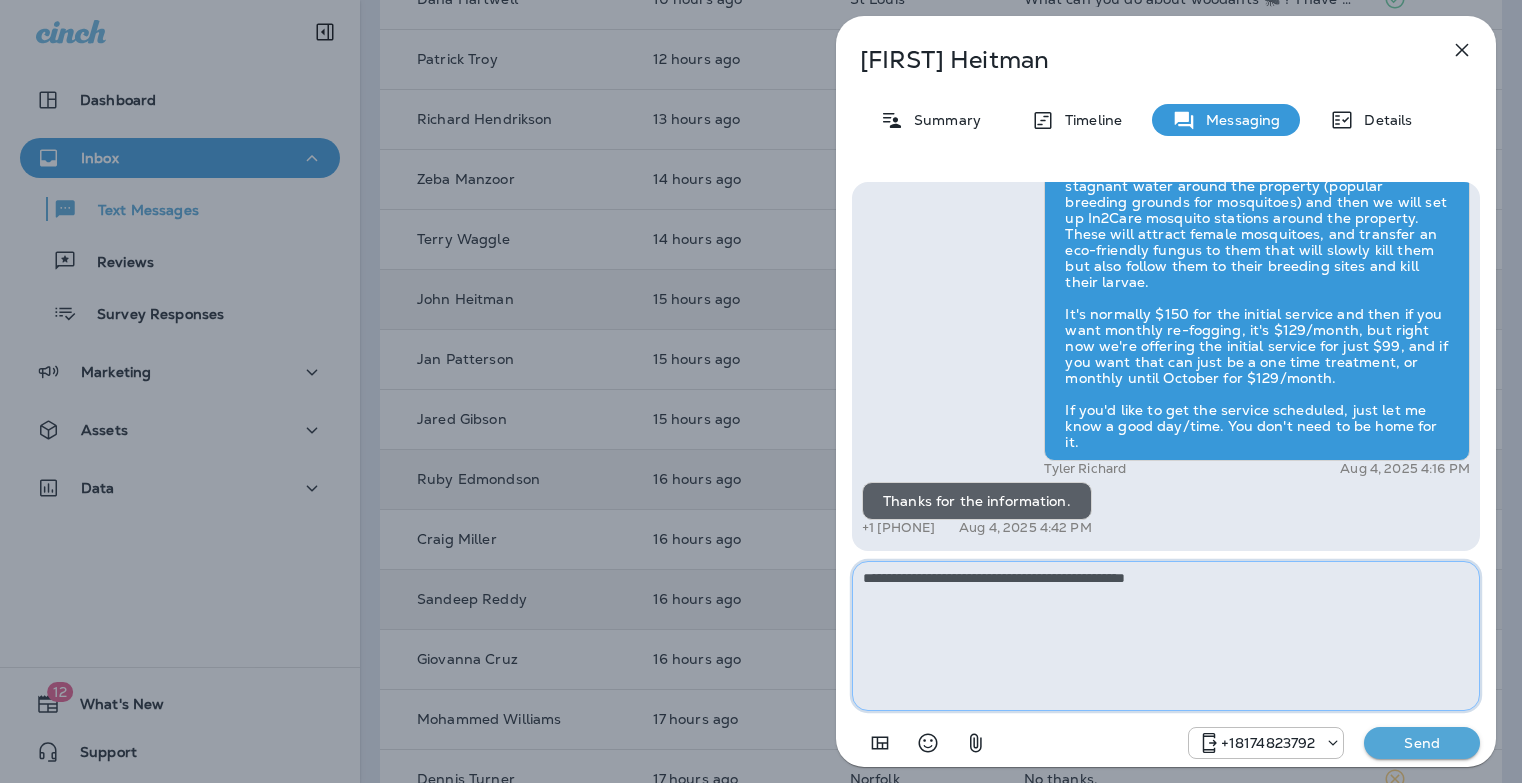 type on "**********" 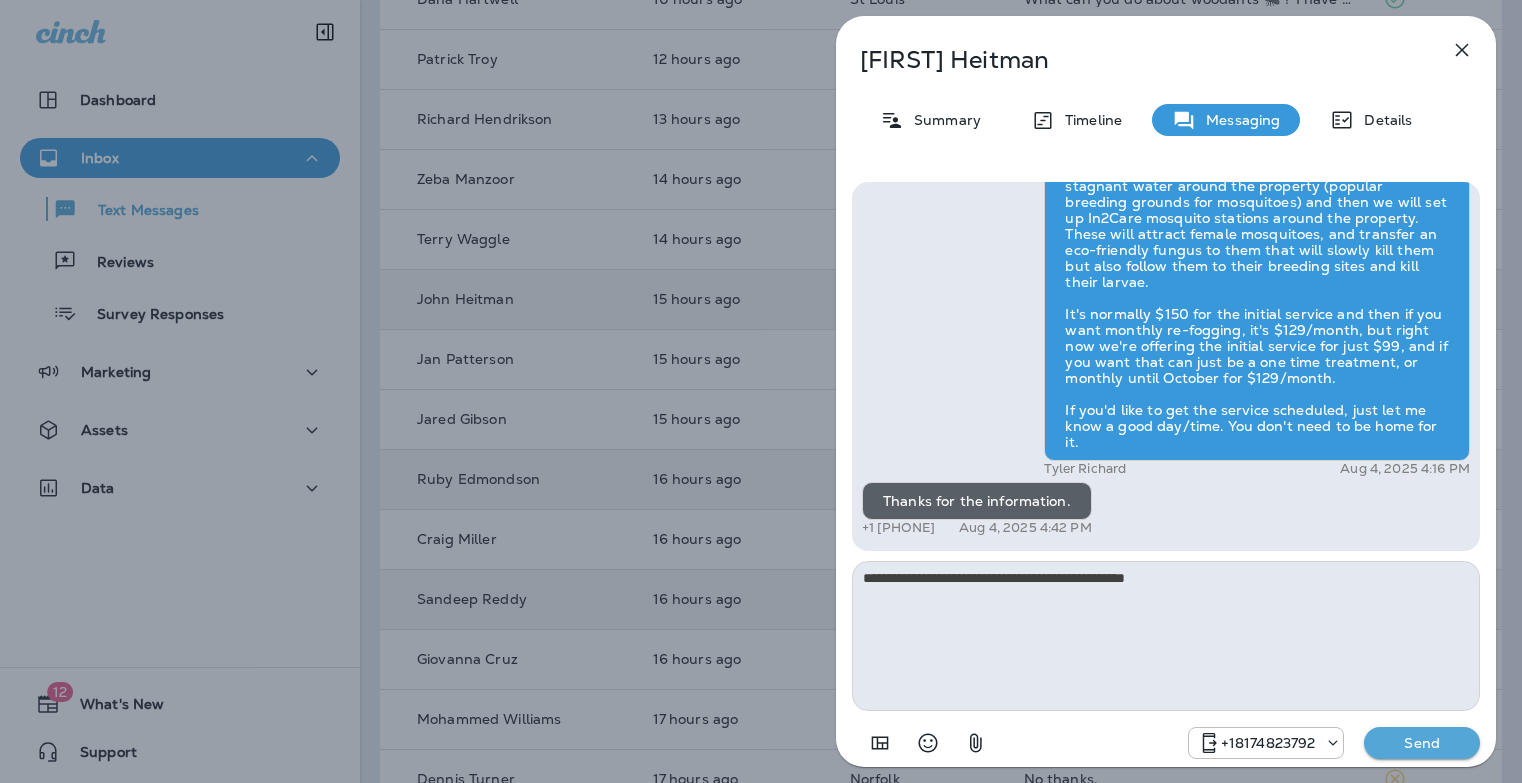 type 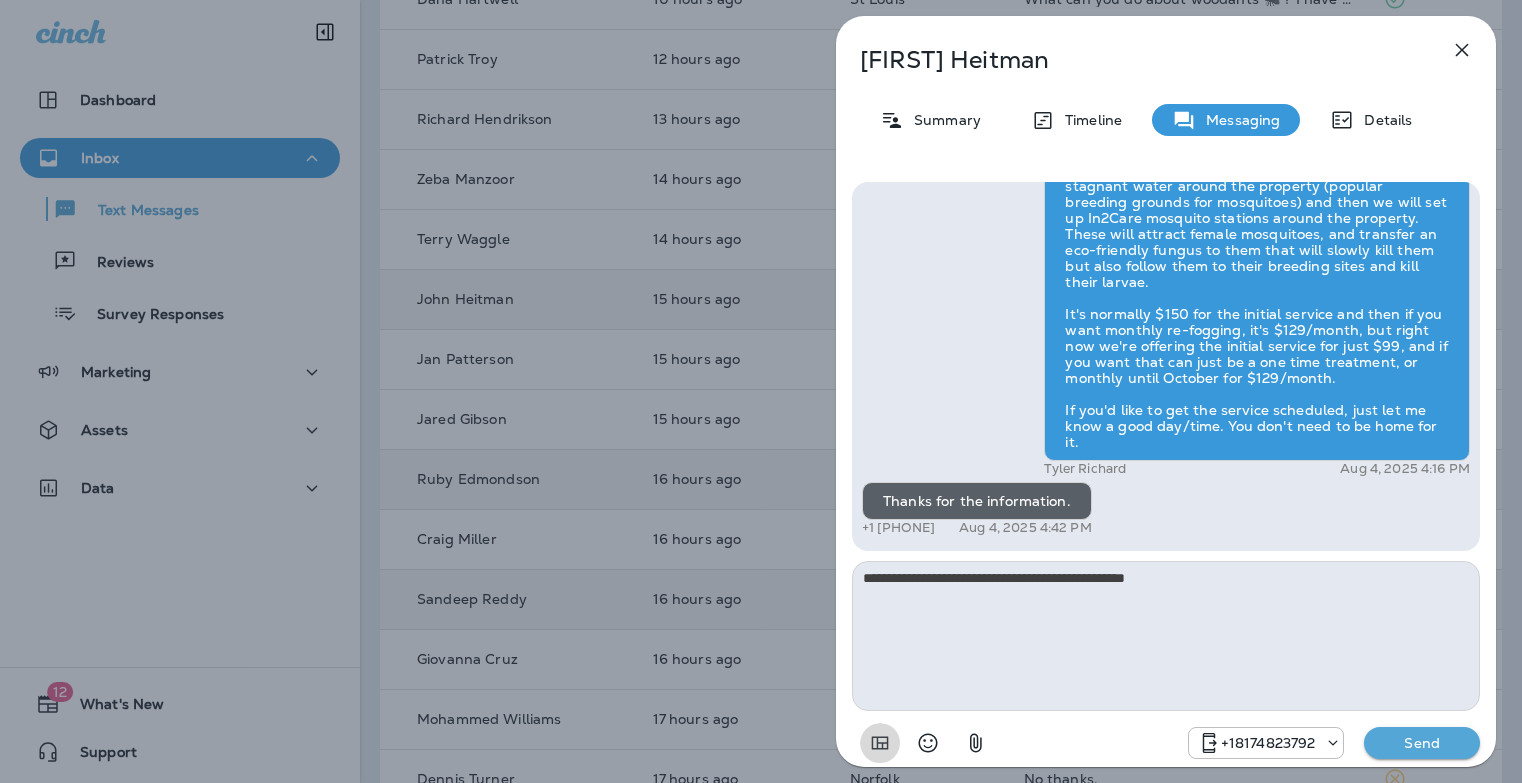 type 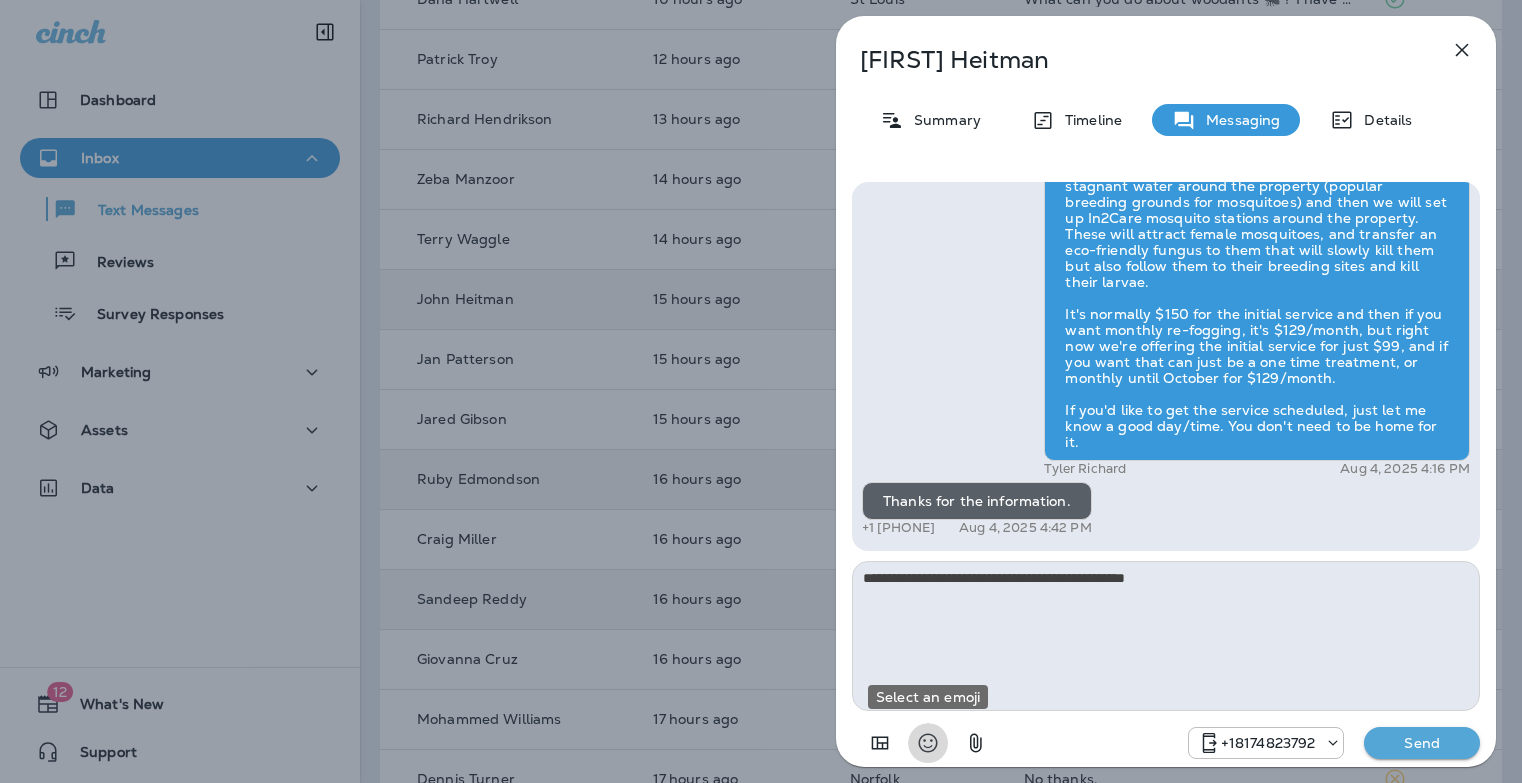 type 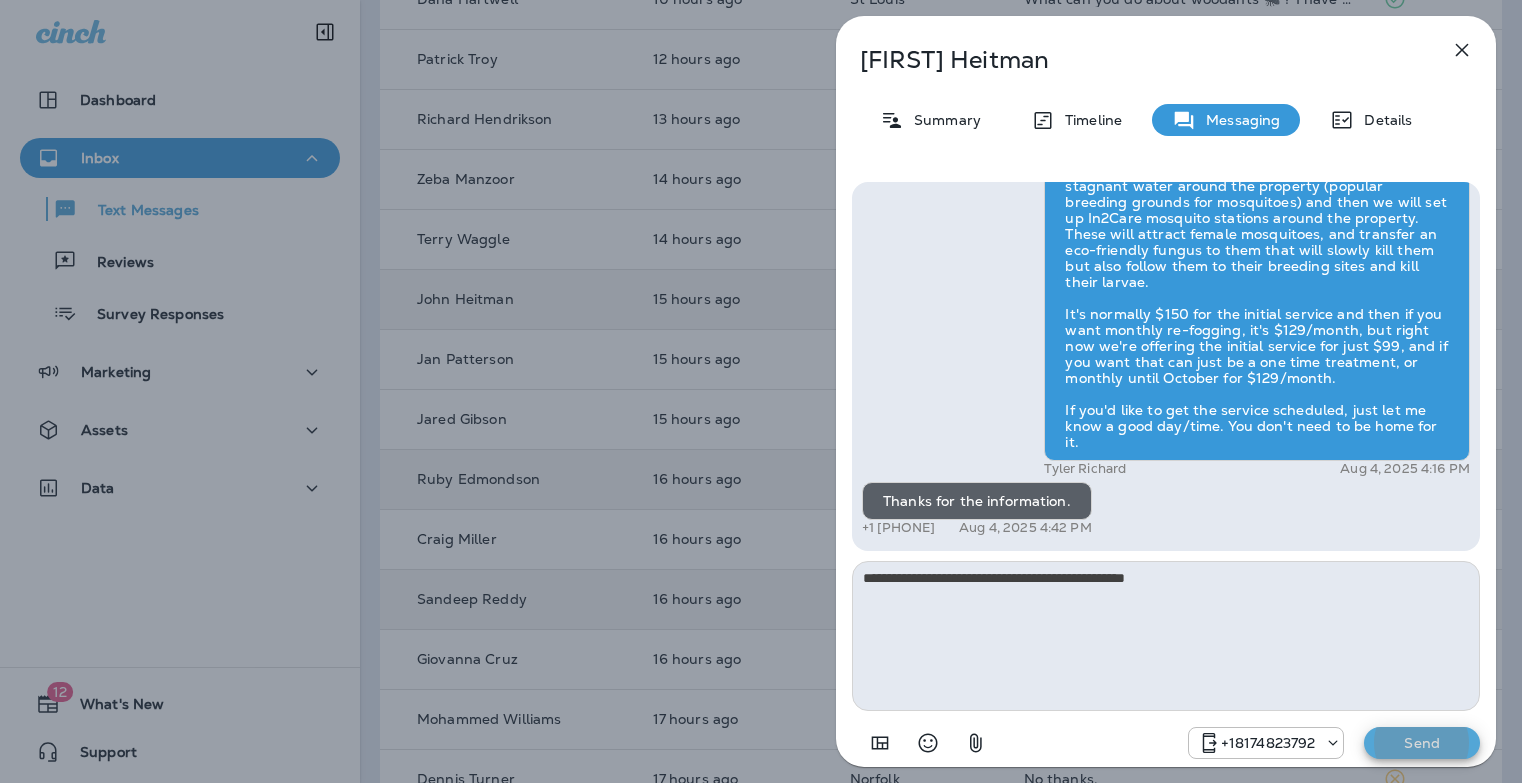 type 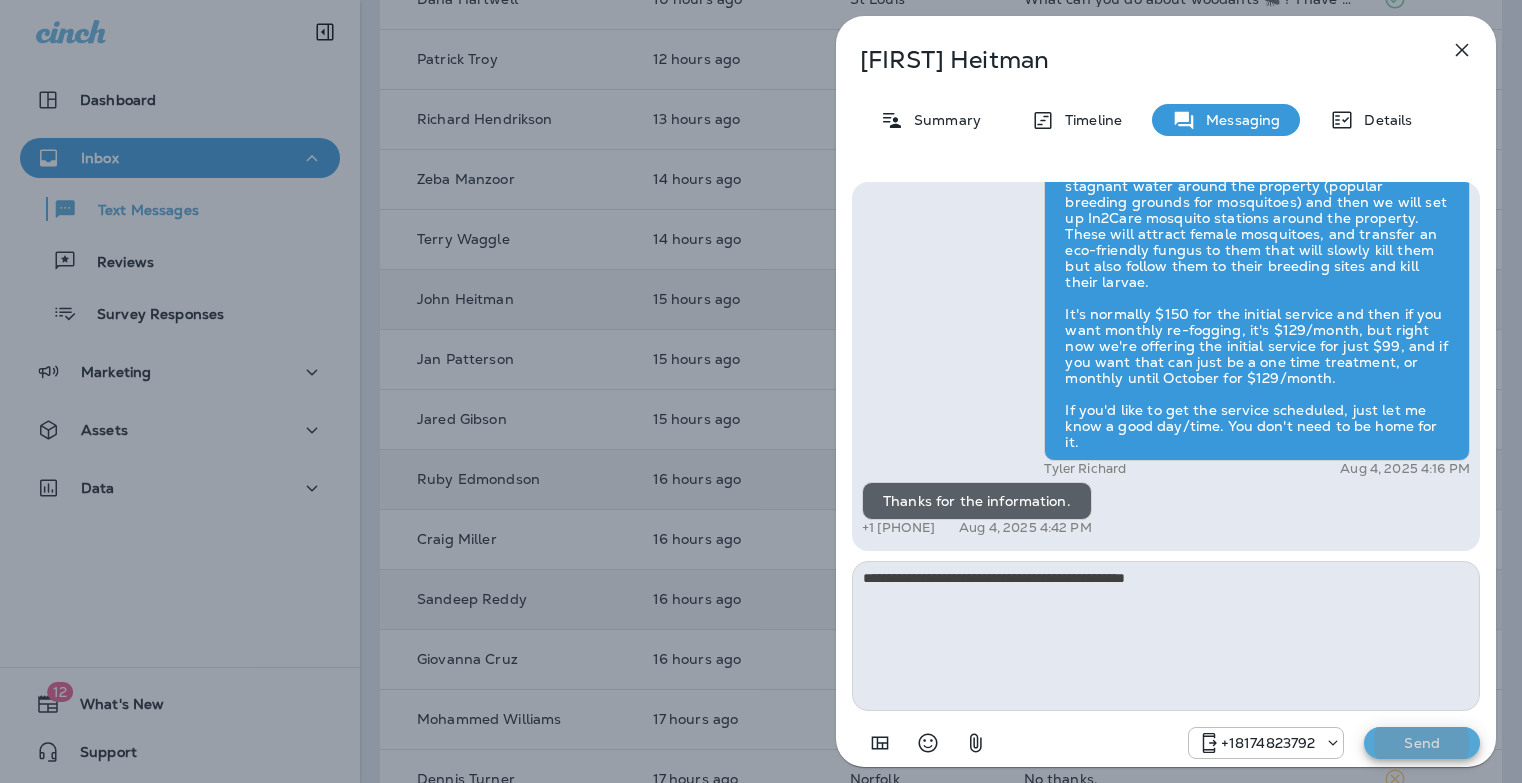 click on "Send" at bounding box center (1422, 743) 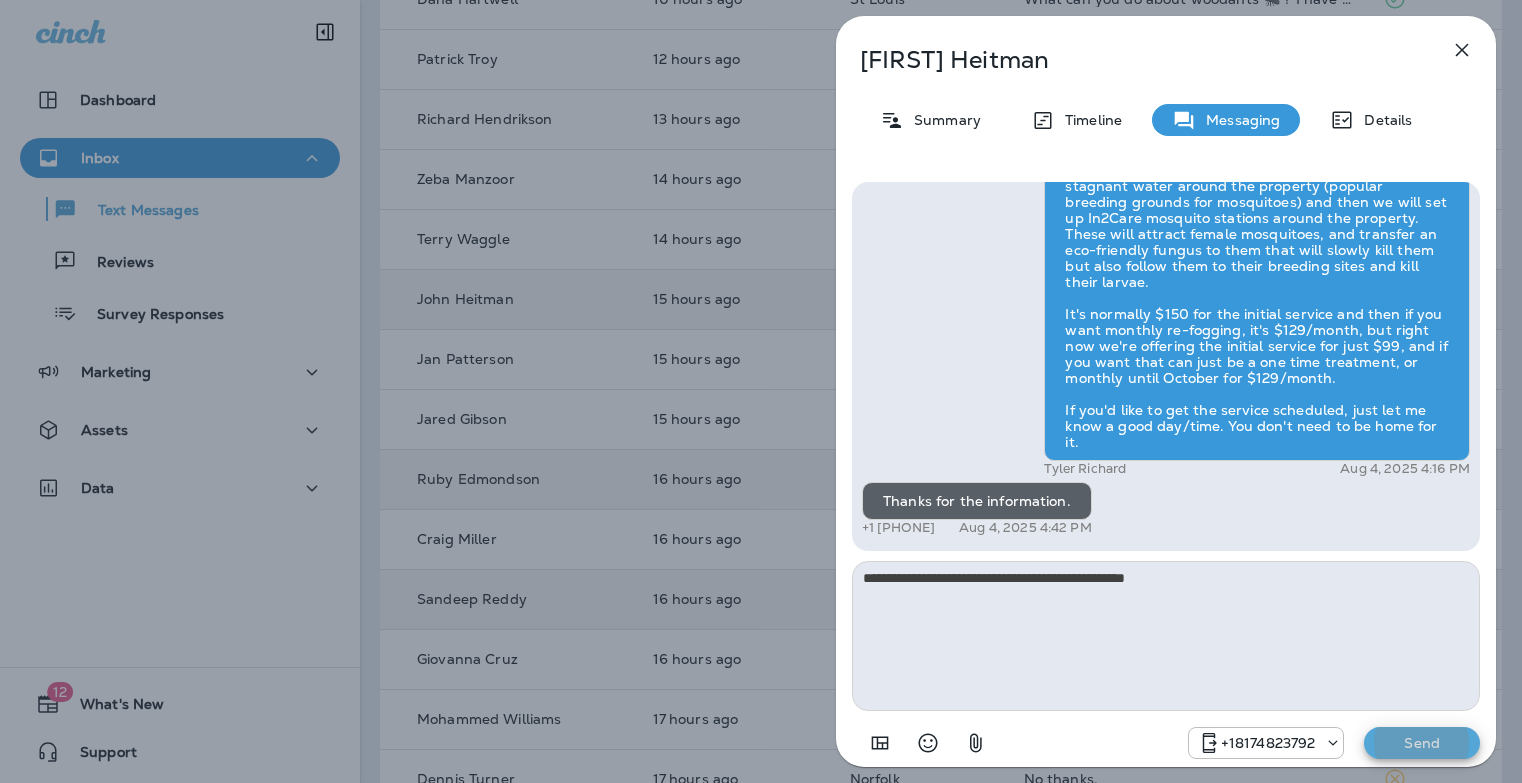 type 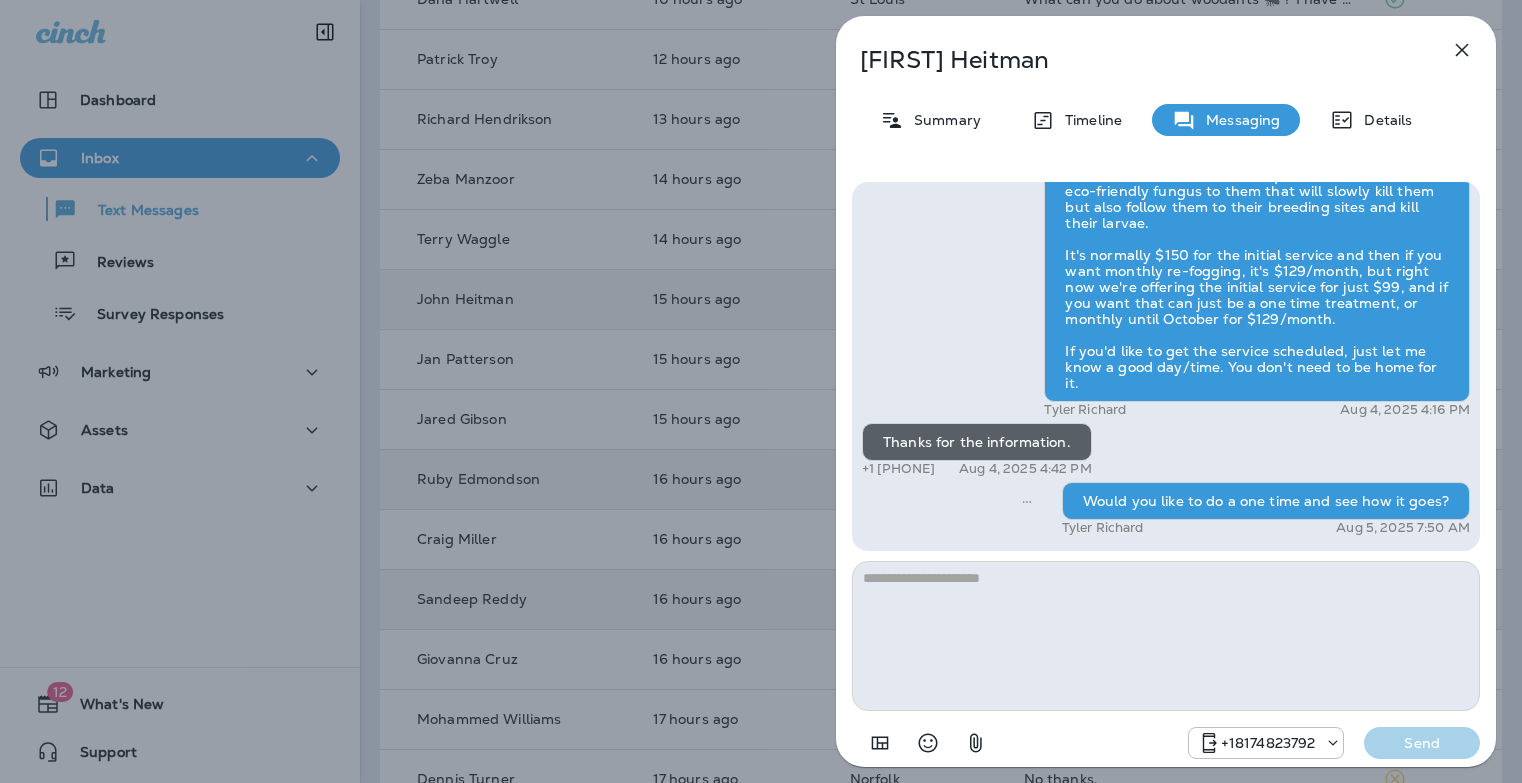 click on "John   Heitman Summary   Timeline   Messaging   Details   Hi John , this is Steven with Moxie Pest Control. We know Summer brings out the mosquitoes—and with the Summer season here, I’d love to get you on our schedule to come help take care of that. Just reply here if you're interested, and I'll let you know the details!
Reply STOP to optout +18174823792 Aug 4, 2025 1:03 PM Does my quarterly service take care of mosquitoes? +1 [PHONE] Aug 4, 2025 4:13 PM Tyler Richard Aug 4, 2025 4:16 PM Thanks for the information. +1 [PHONE] Aug 4, 2025 4:42 PM   Would you like to do a one time and see how it goes? Tyler Richard Aug 5, 2025 7:50 AM +18174823792 Send" at bounding box center [761, 391] 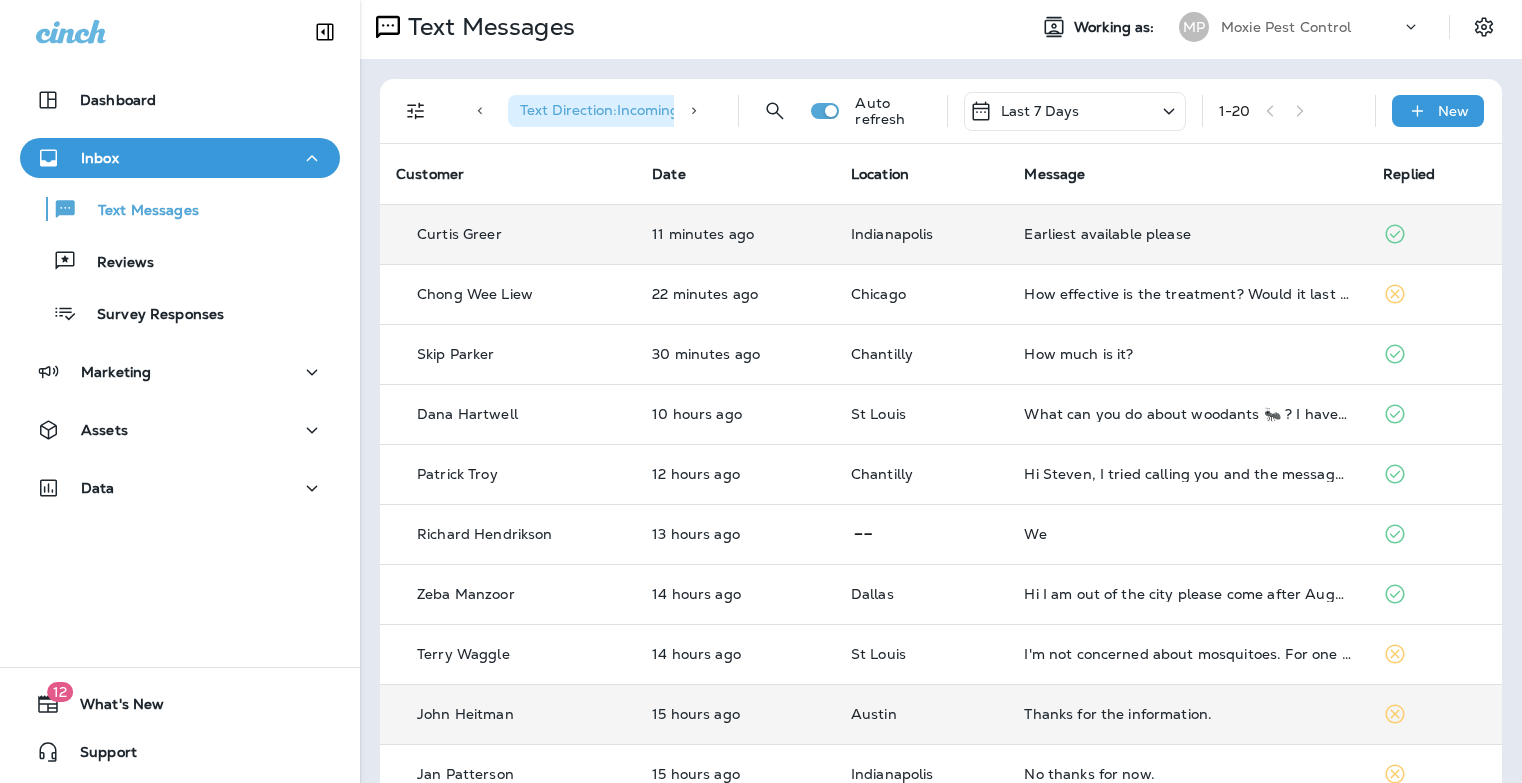 scroll, scrollTop: 0, scrollLeft: 0, axis: both 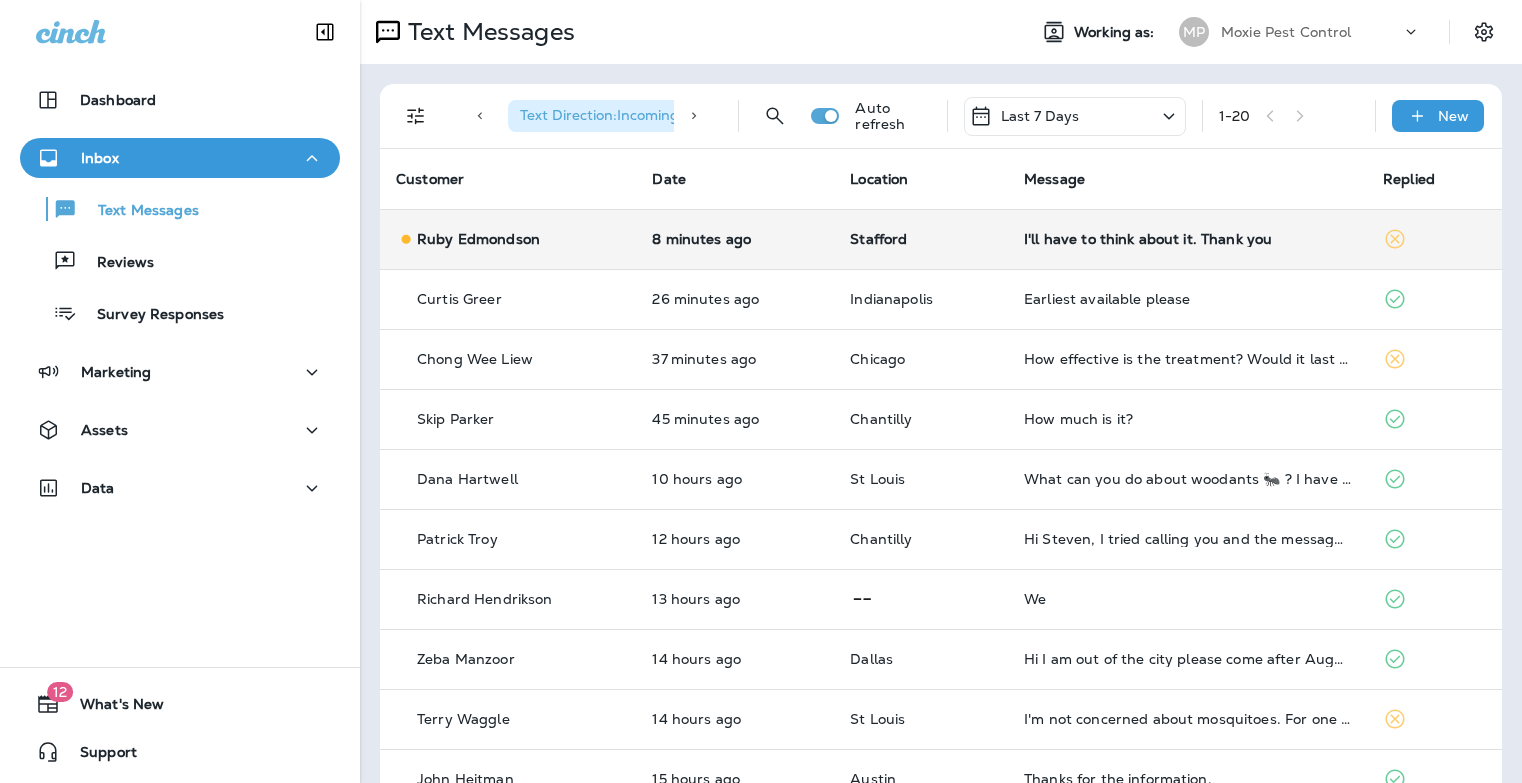 click on "I'll have to think about it.  Thank you" at bounding box center (1187, 239) 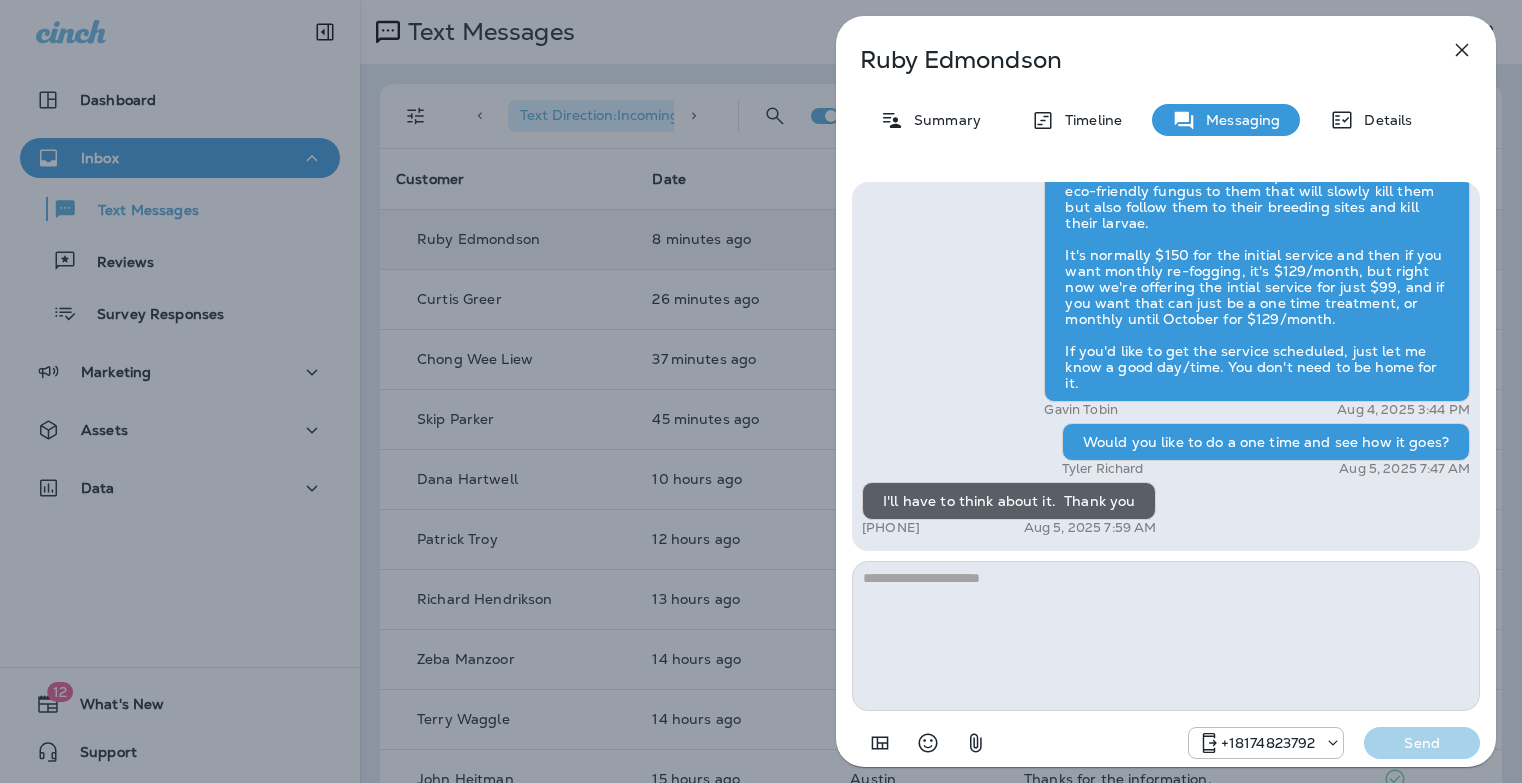 click on "Ruby   Edmondson Summary   Timeline   Messaging   Details   Hi Ruby , this is Steven with Moxie Pest Control. We know Summer brings out the mosquitoes—and with the Summer season here, I’d love to get you on our schedule to come help take care of that. Just reply here if you're interested, and I'll let you know the details!
Reply STOP to optout +18174823792 Aug 4, 2025 1:03 PM Is there a separate charge for this? +1 (571) 309-1529 Aug 4, 2025 3:41 PM Gavin Tobin Aug 4, 2025 3:44 PM Would you like to do a one time and see how it goes? Tyler Richard Aug 5, 2025 7:47 AM I'll have to think about it.  Thank you  +1 (571) 309-1529 Aug 5, 2025 7:59 AM +18174823792 Send" at bounding box center (761, 391) 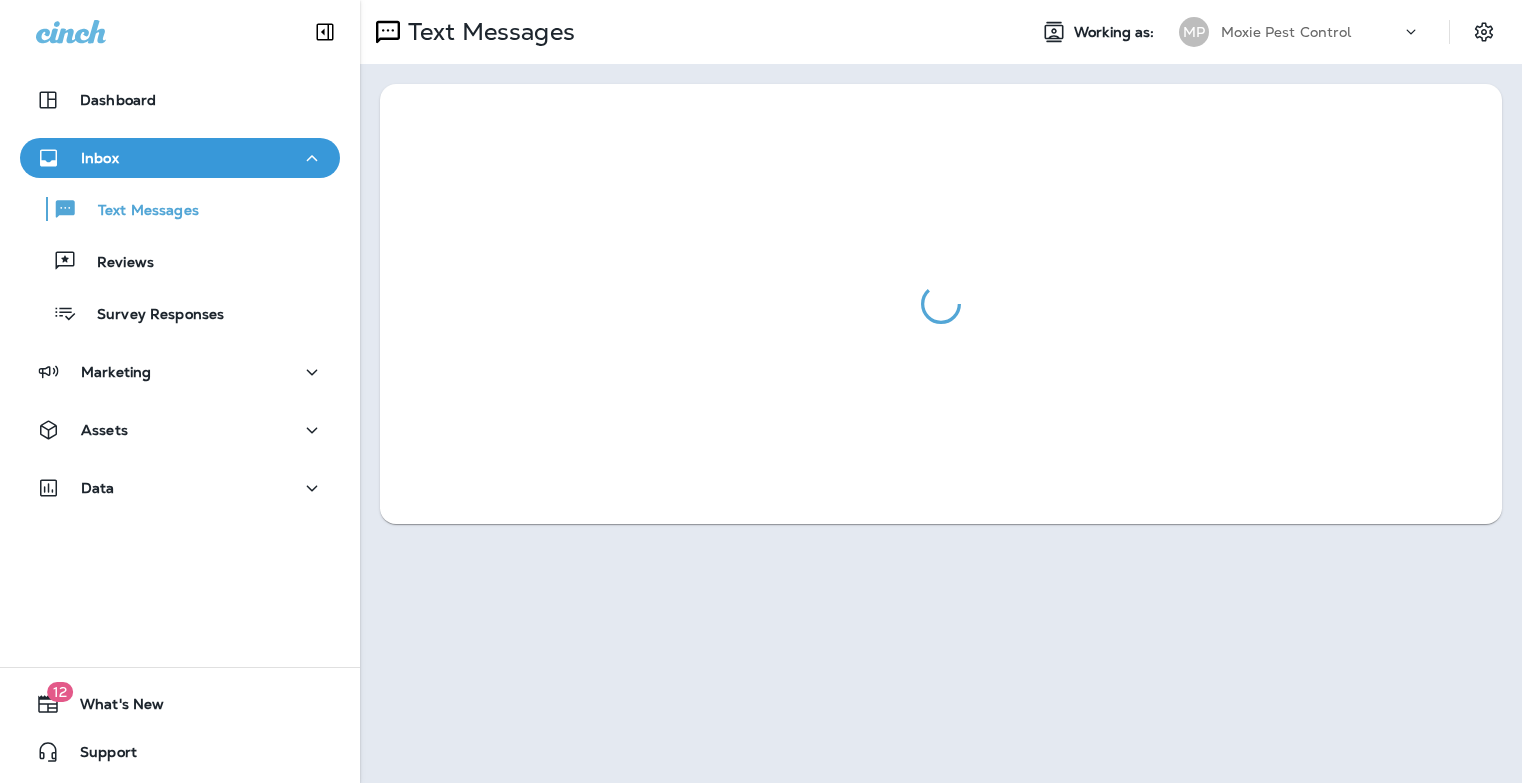 scroll, scrollTop: 0, scrollLeft: 0, axis: both 